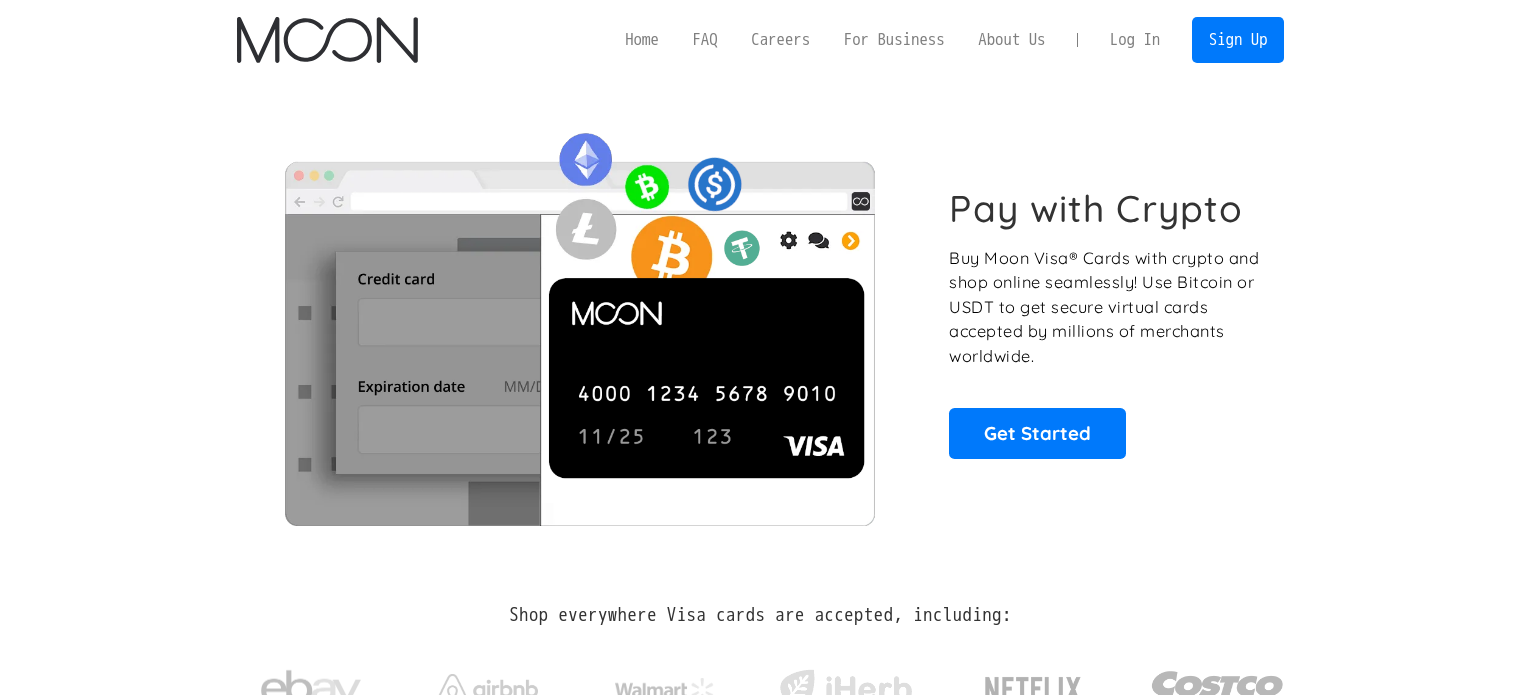 scroll, scrollTop: 0, scrollLeft: 0, axis: both 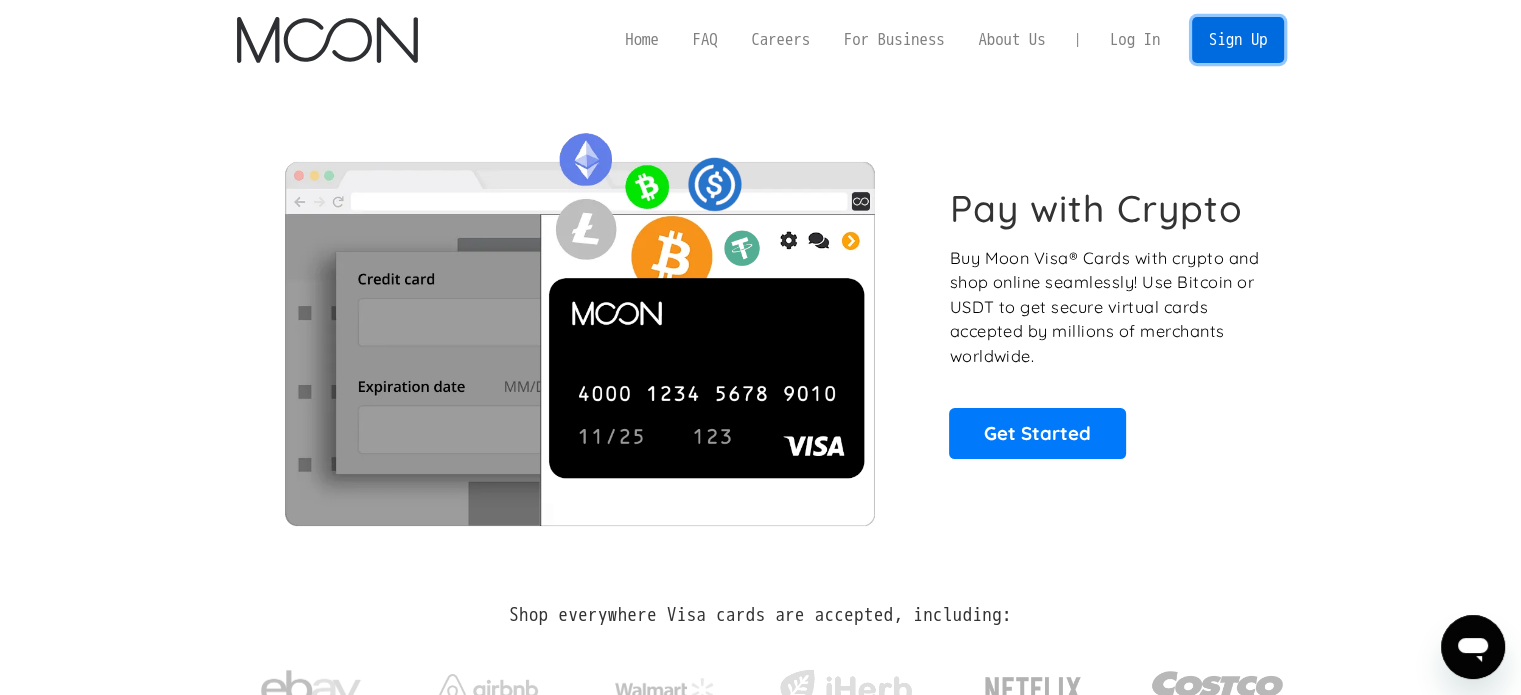 click on "Sign Up" at bounding box center (1238, 39) 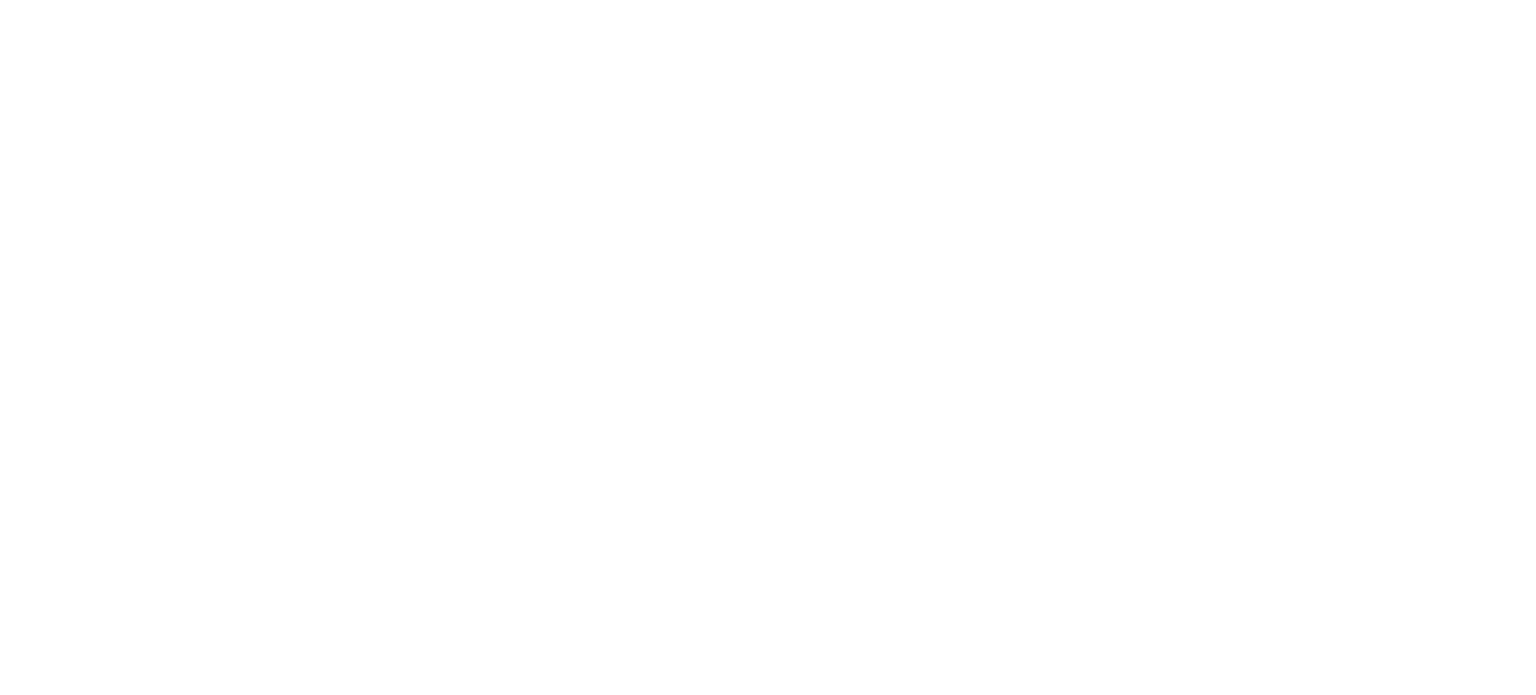 scroll, scrollTop: 0, scrollLeft: 0, axis: both 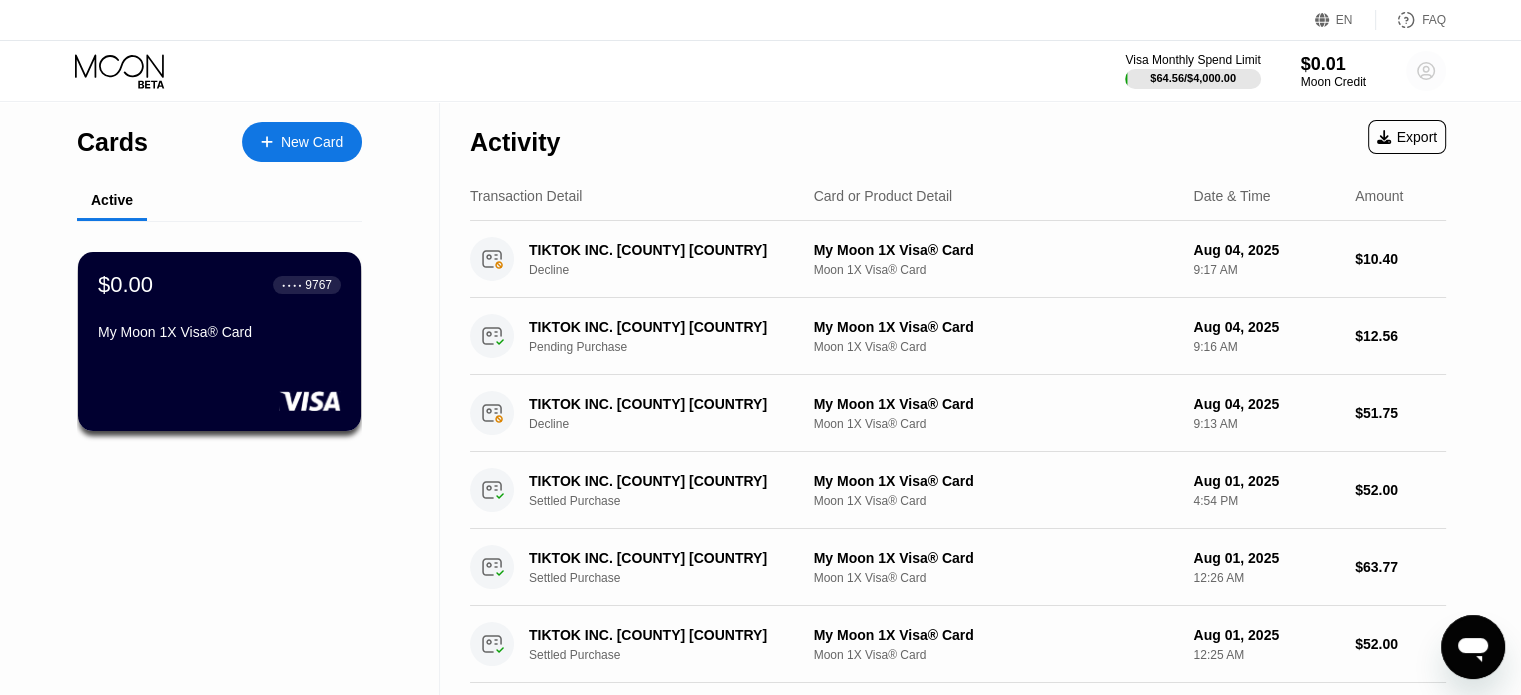 click 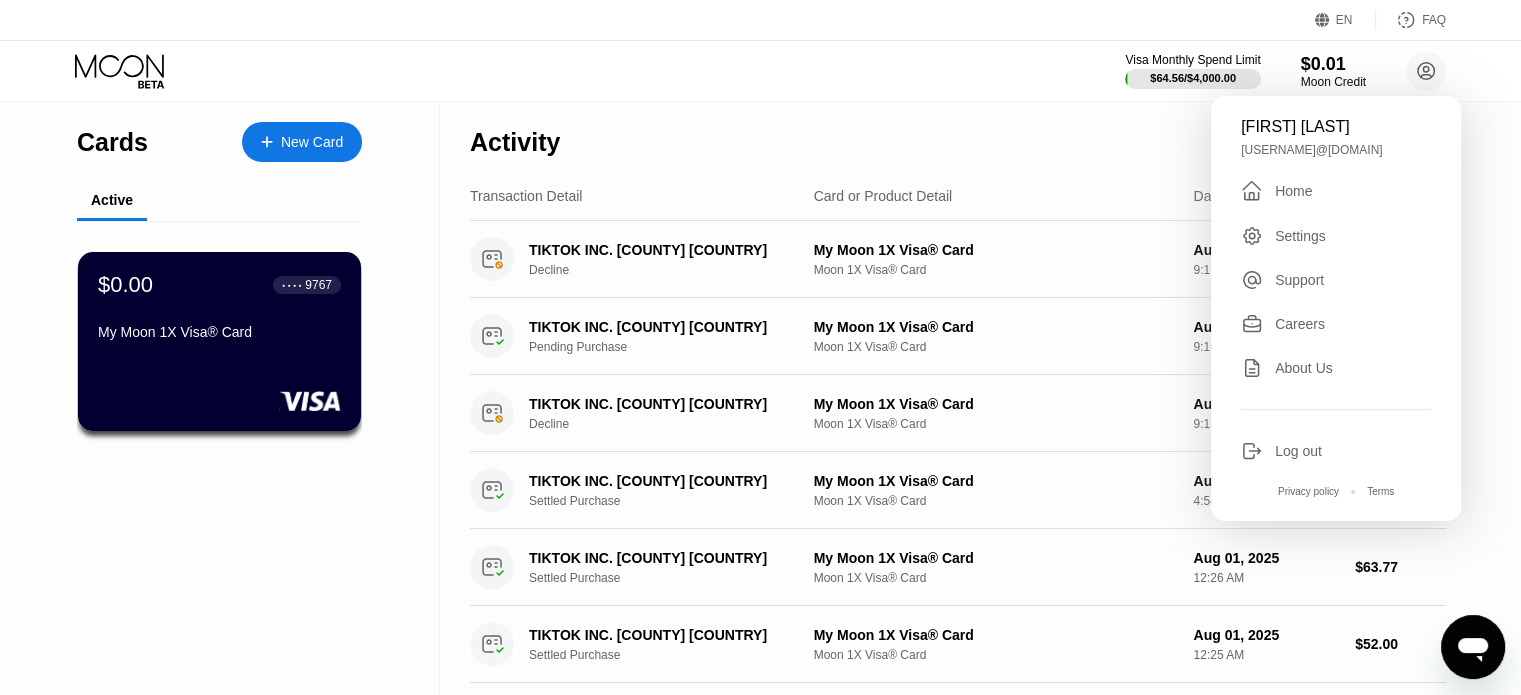 click on "Log out" at bounding box center [1298, 451] 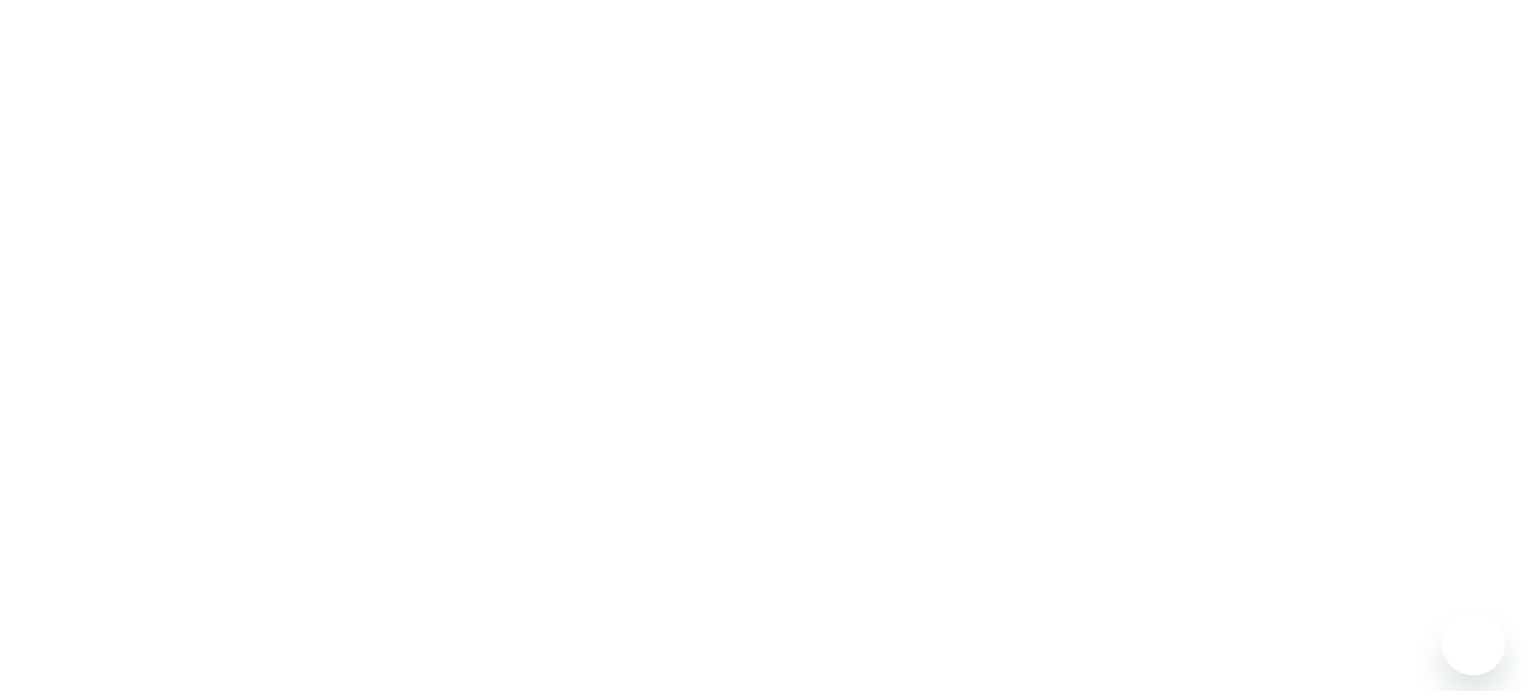 scroll, scrollTop: 0, scrollLeft: 0, axis: both 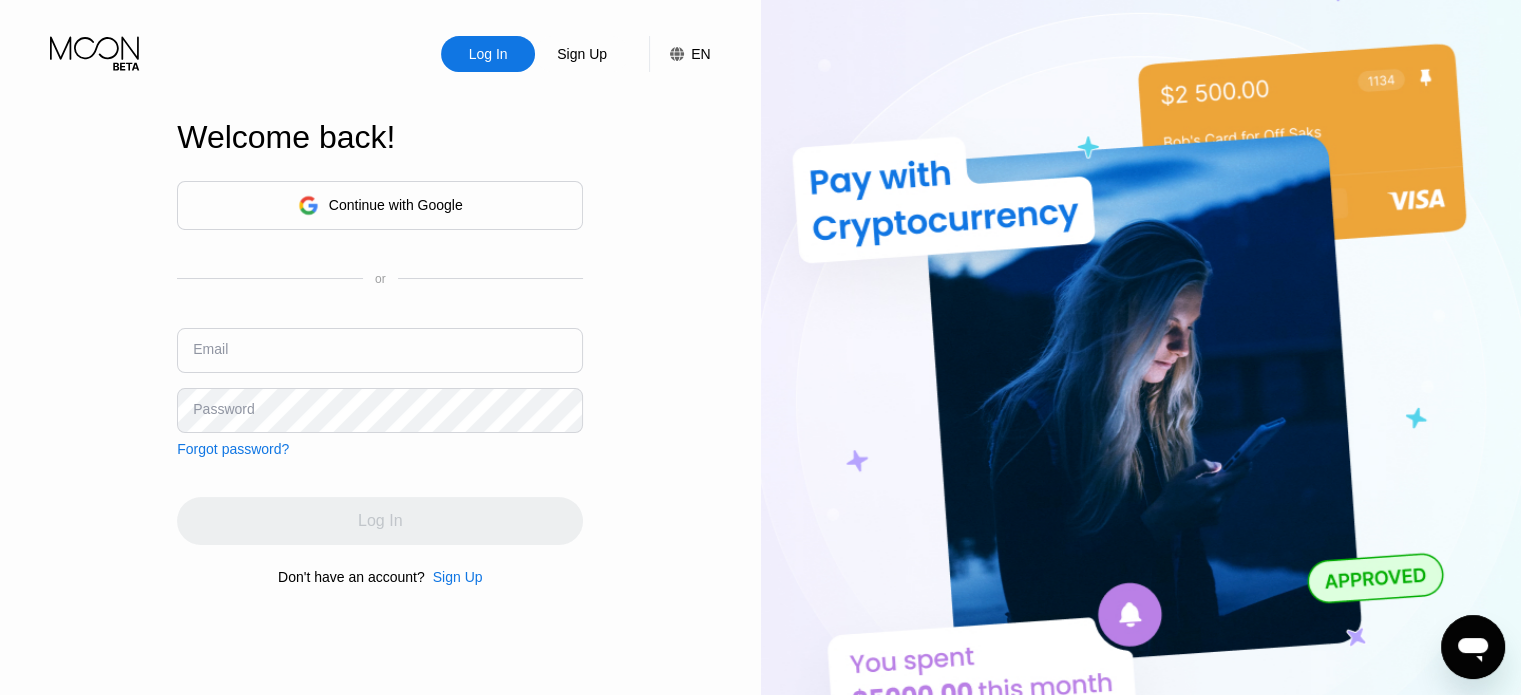 type on "[USERNAME]@[DOMAIN]" 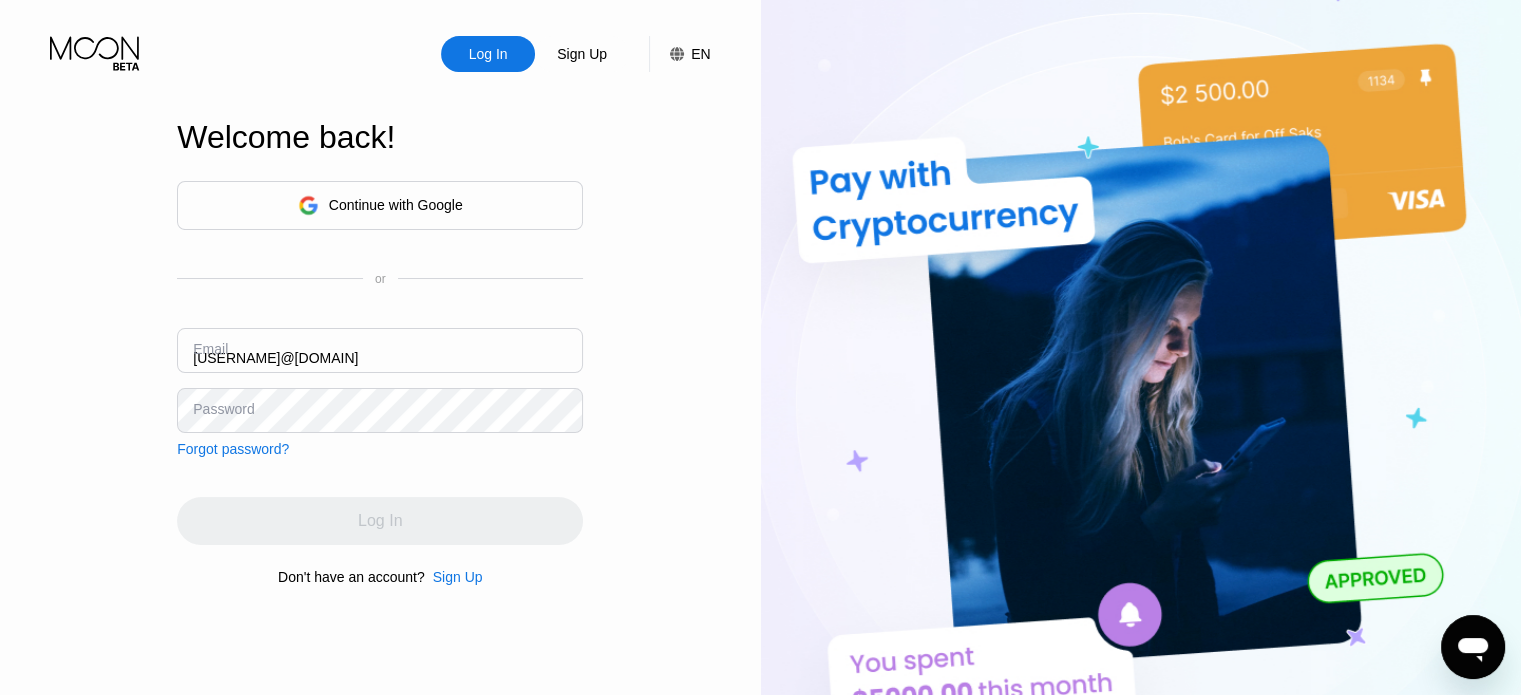 click on "Sign Up" at bounding box center (458, 577) 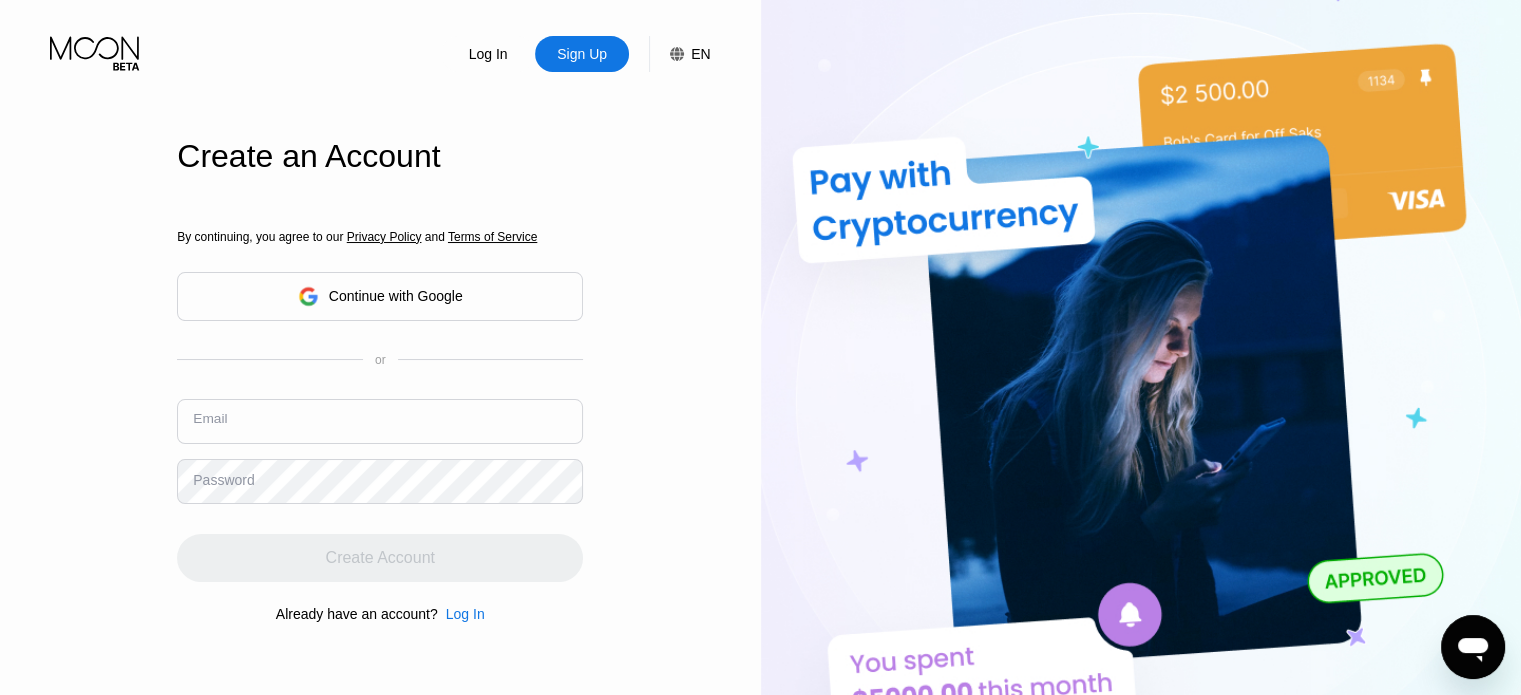click at bounding box center [380, 421] 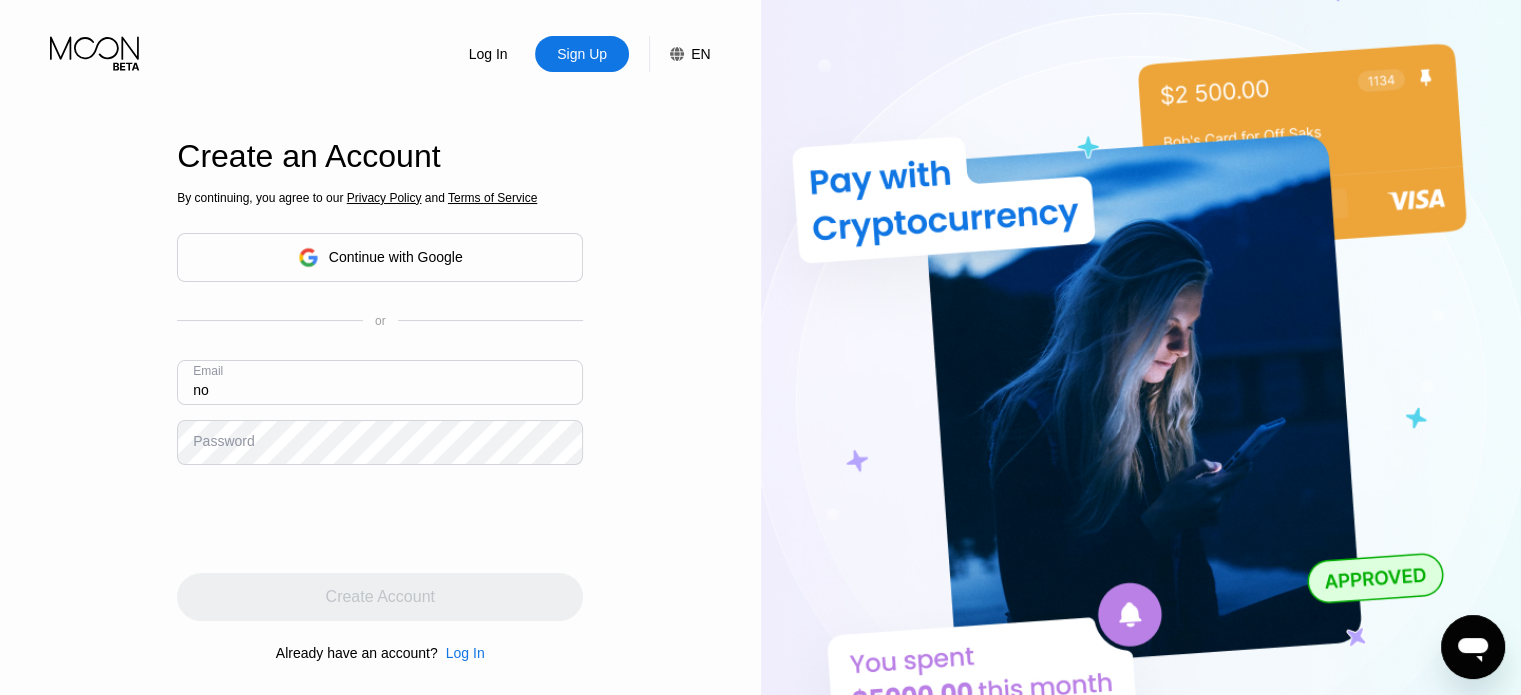 type on "n" 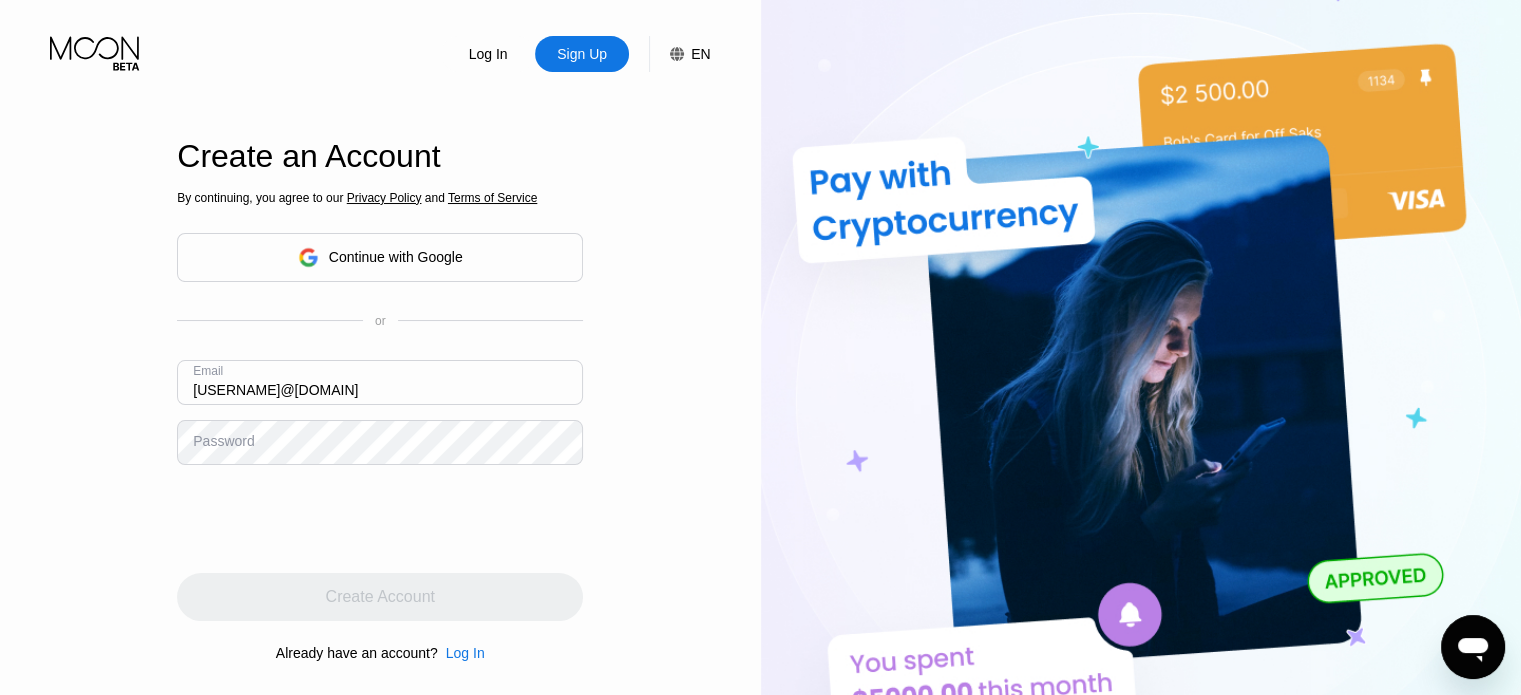 type on "[USERNAME]@[EXAMPLE.COM]" 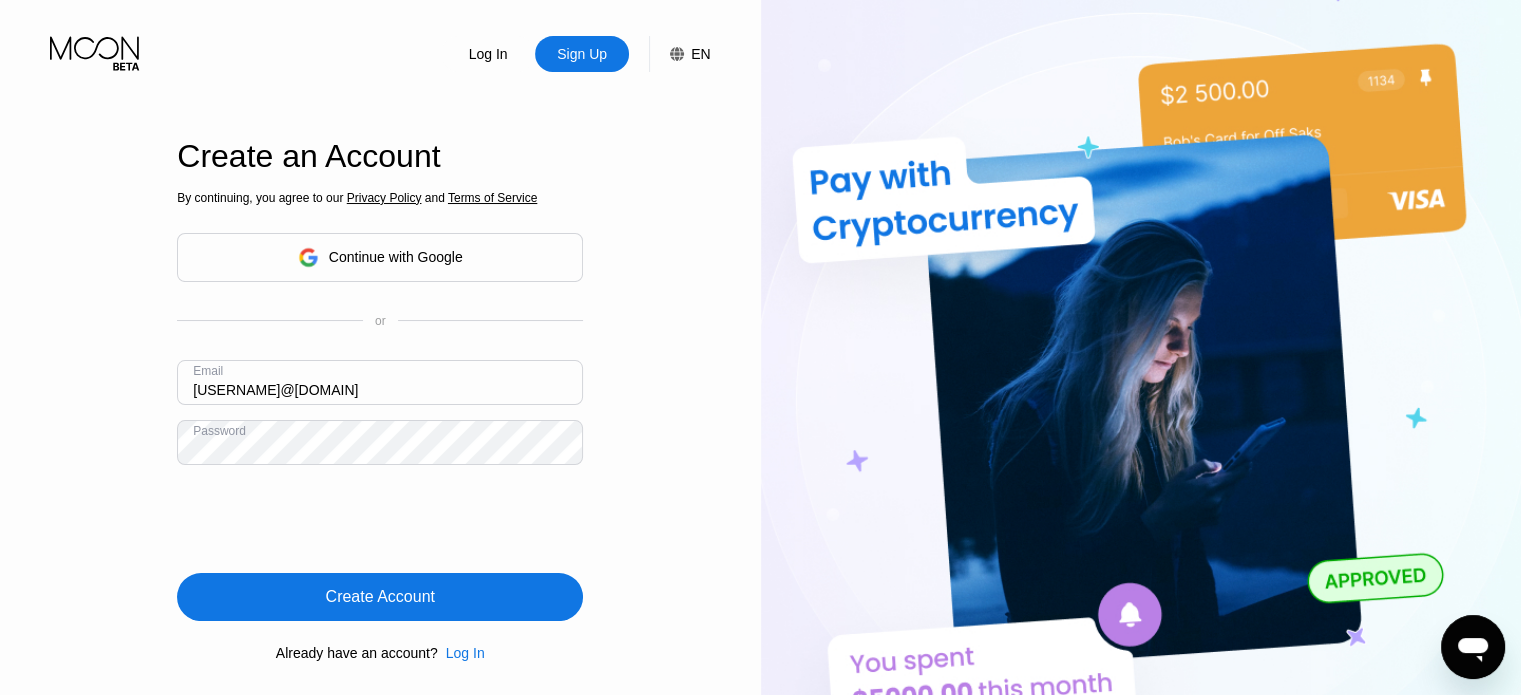 click on "Create Account" at bounding box center [380, 597] 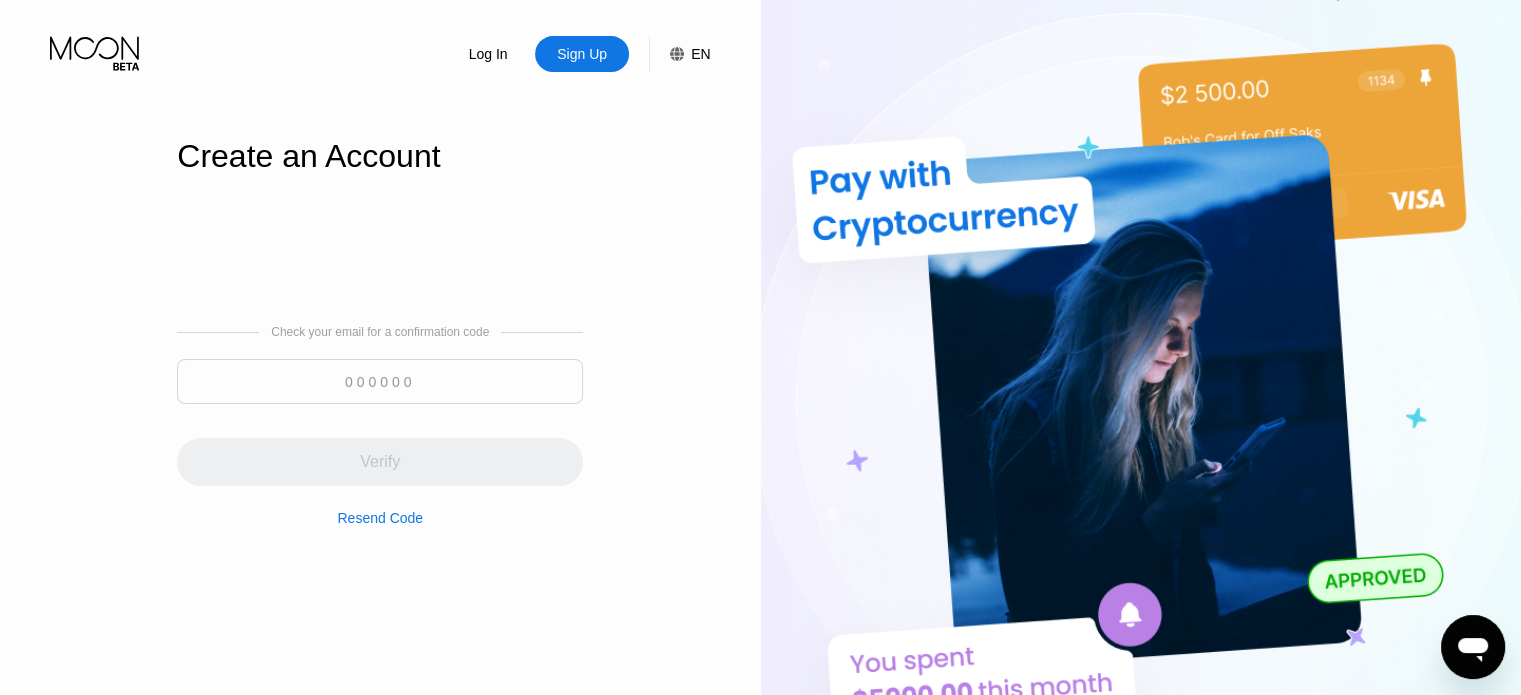 click at bounding box center [380, 381] 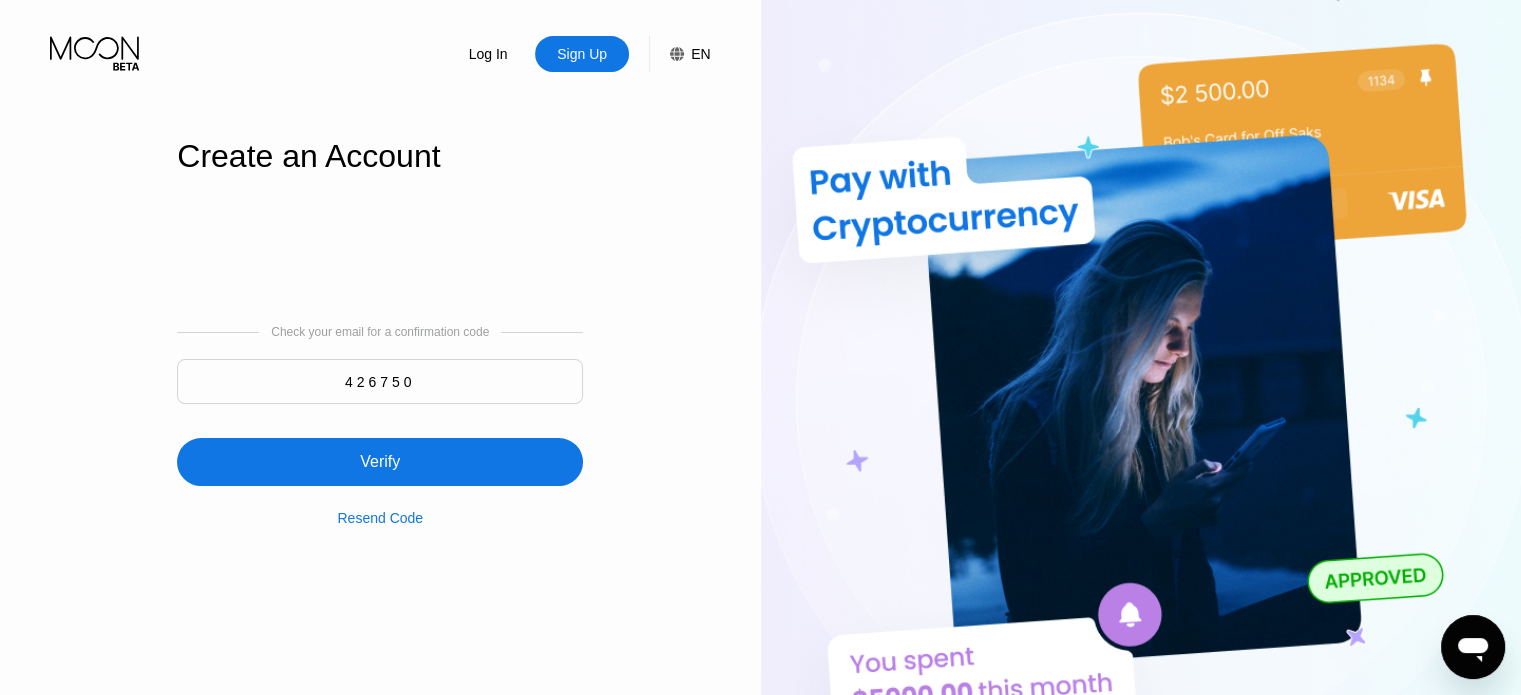 type on "426750" 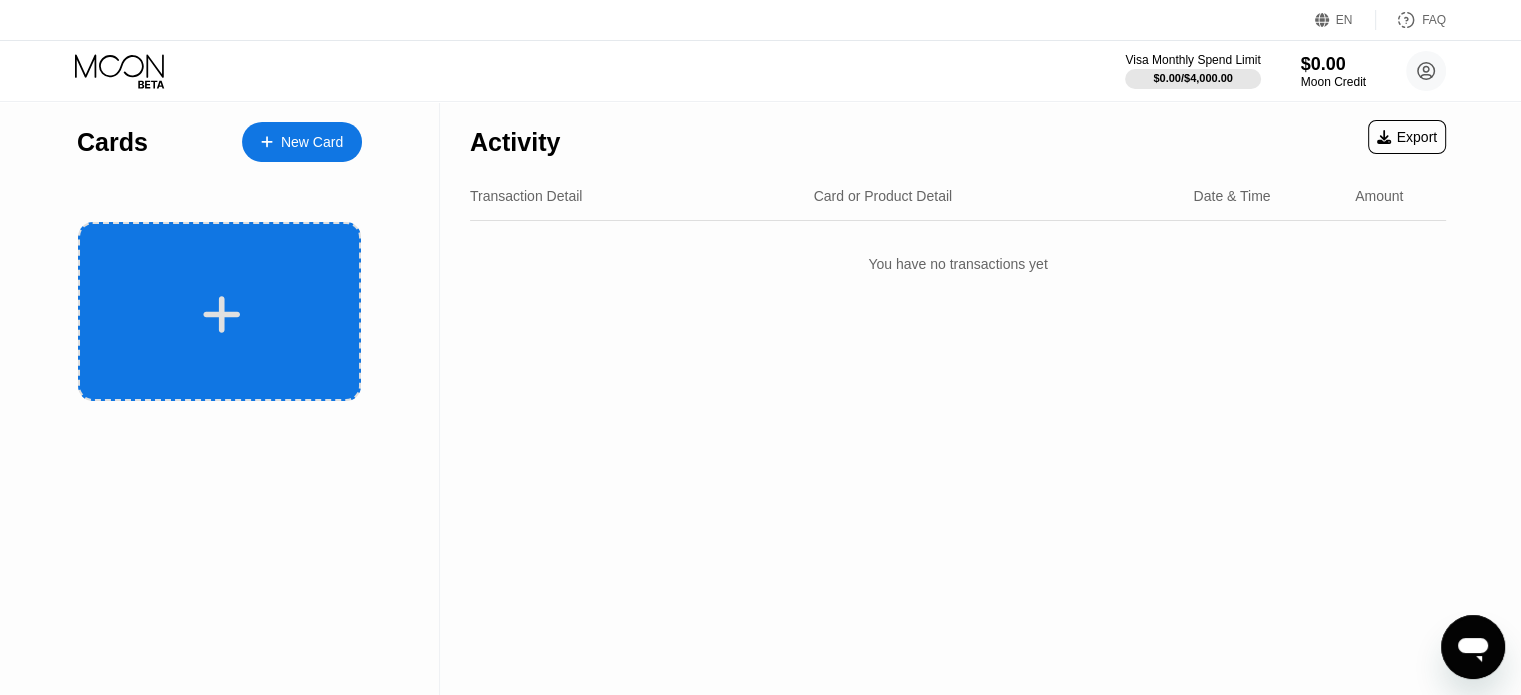 click at bounding box center (219, 311) 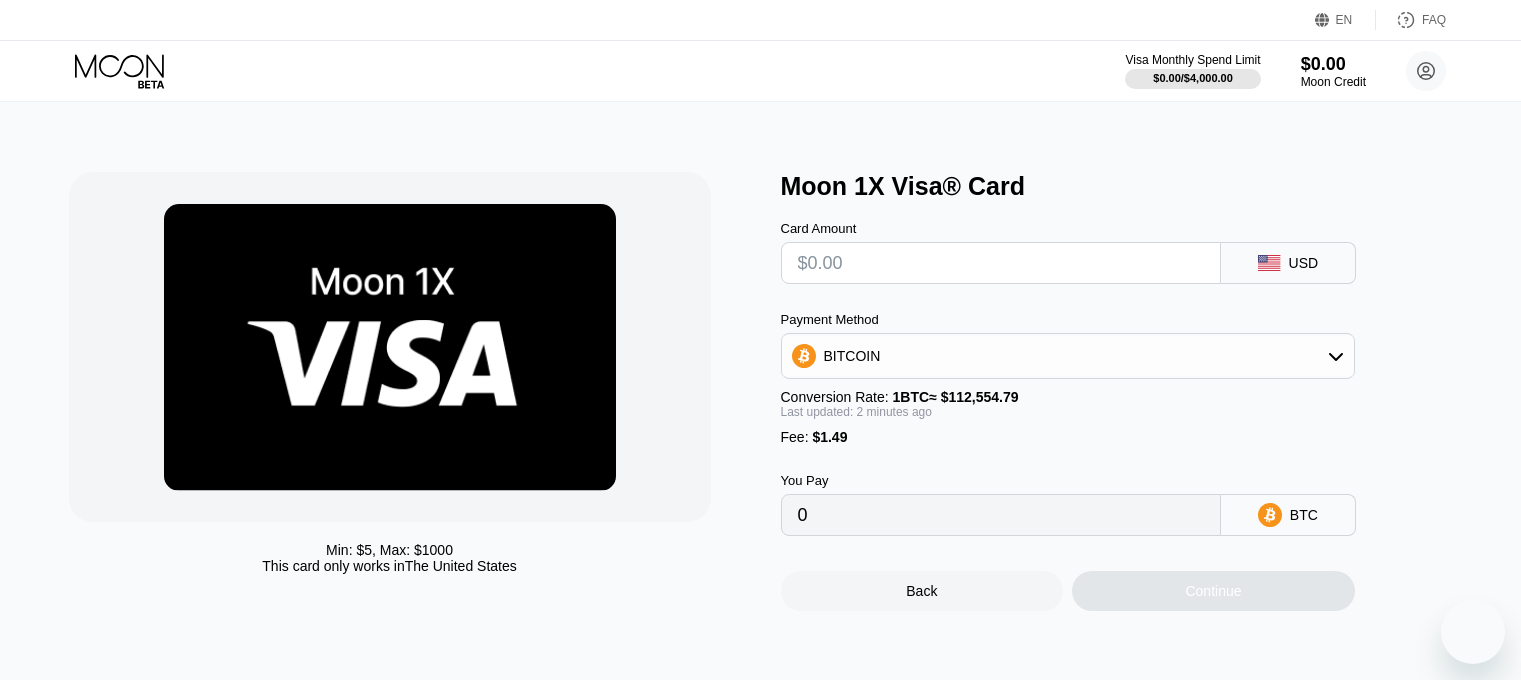 scroll, scrollTop: 0, scrollLeft: 0, axis: both 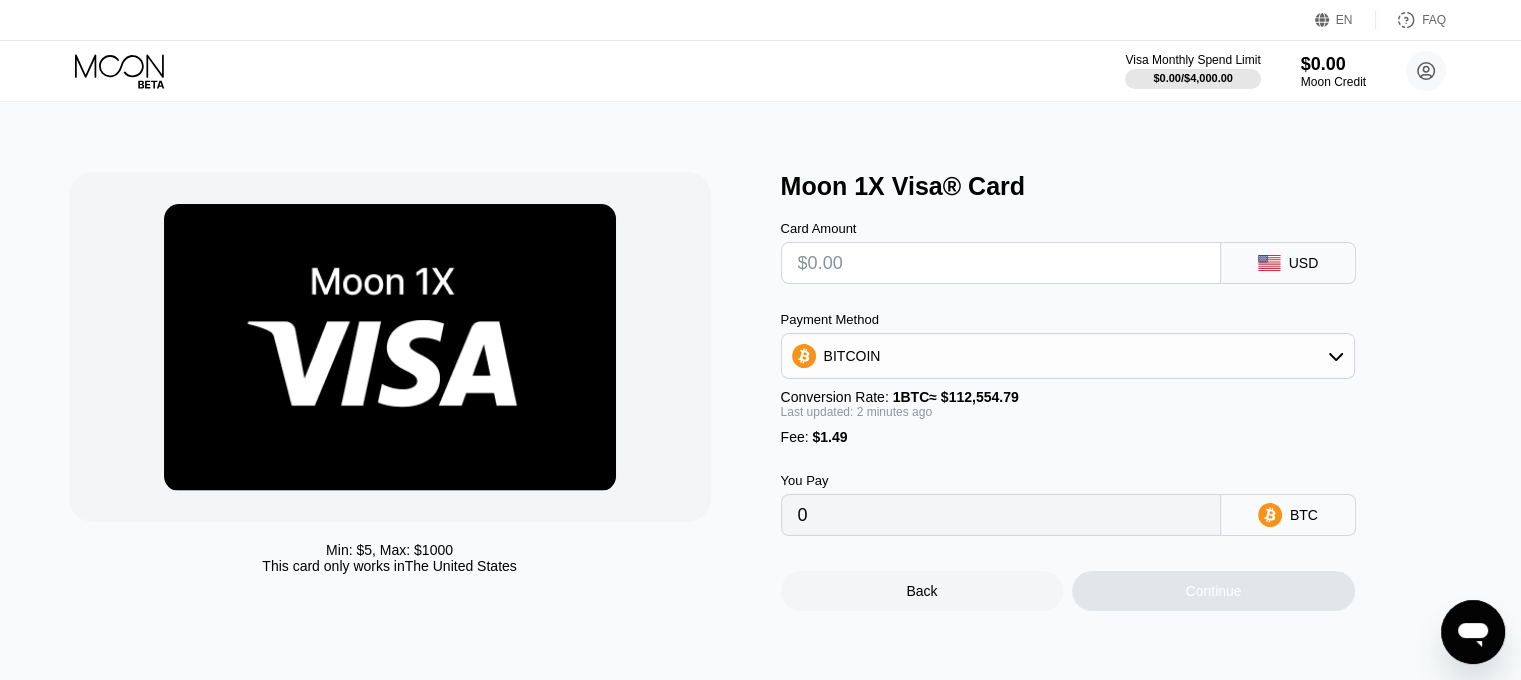 click at bounding box center [1001, 263] 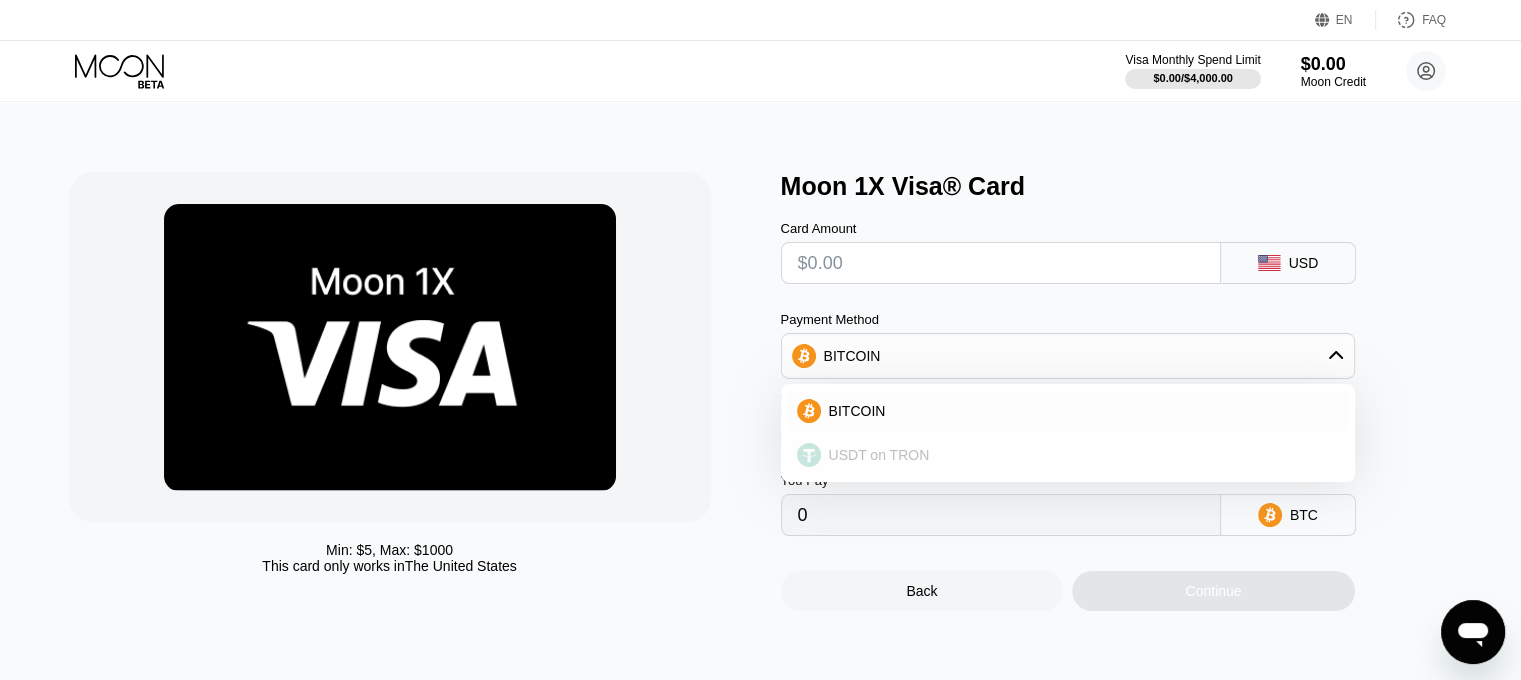 click on "USDT on TRON" at bounding box center (879, 455) 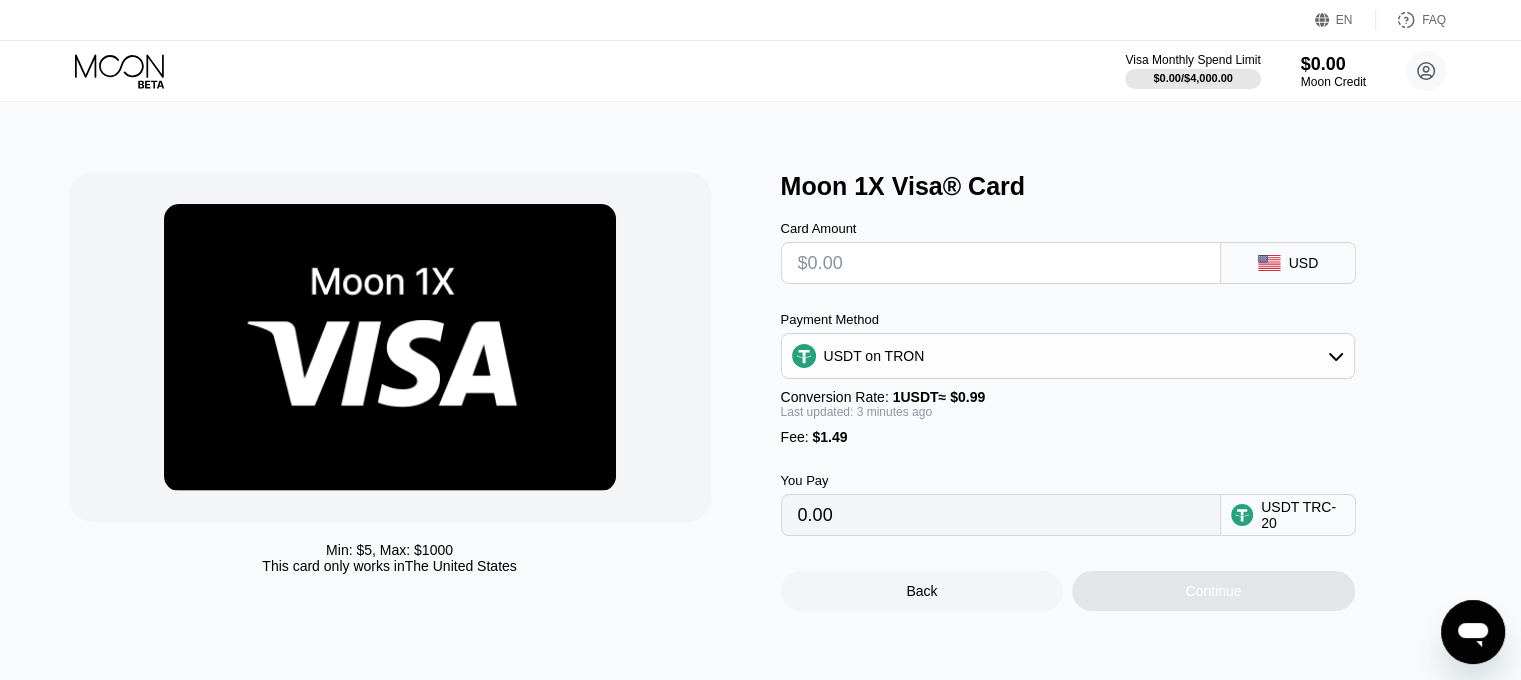 type on "0.00" 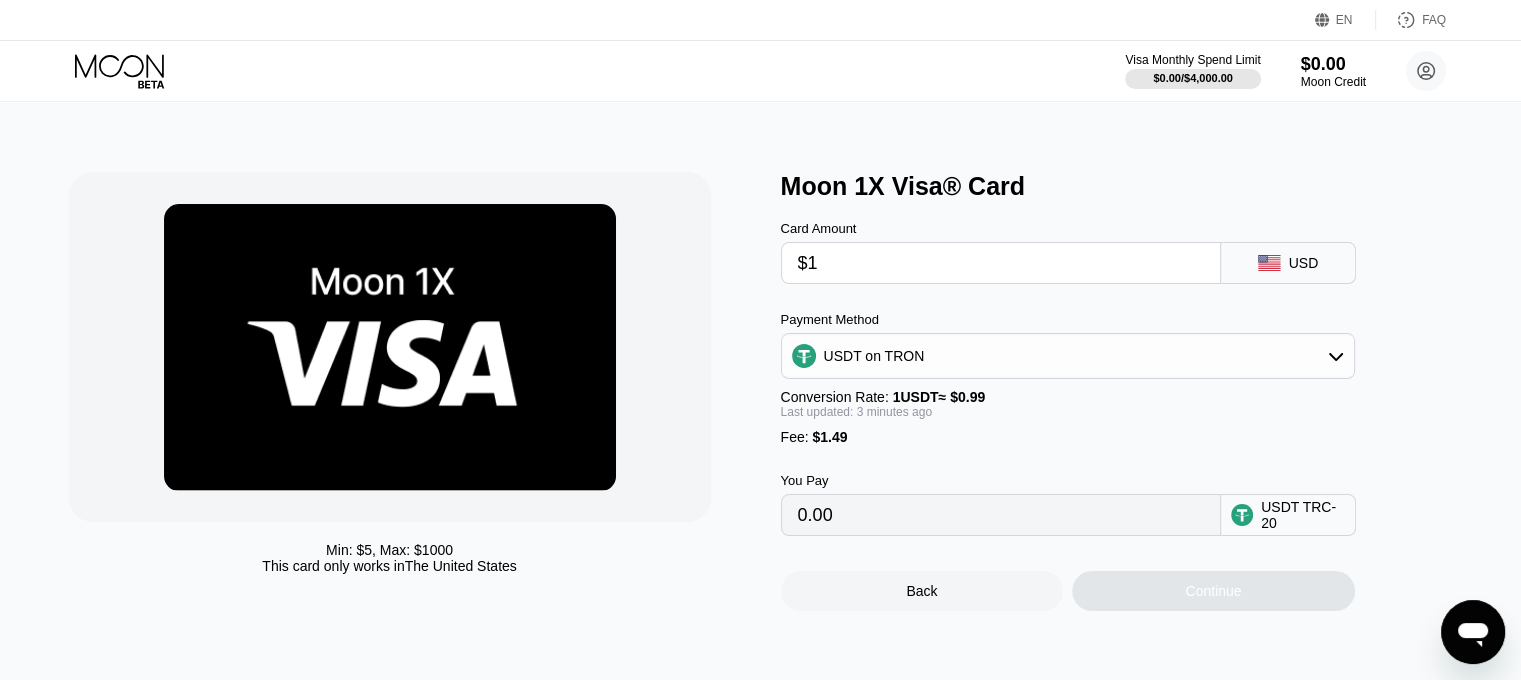 type on "2.52" 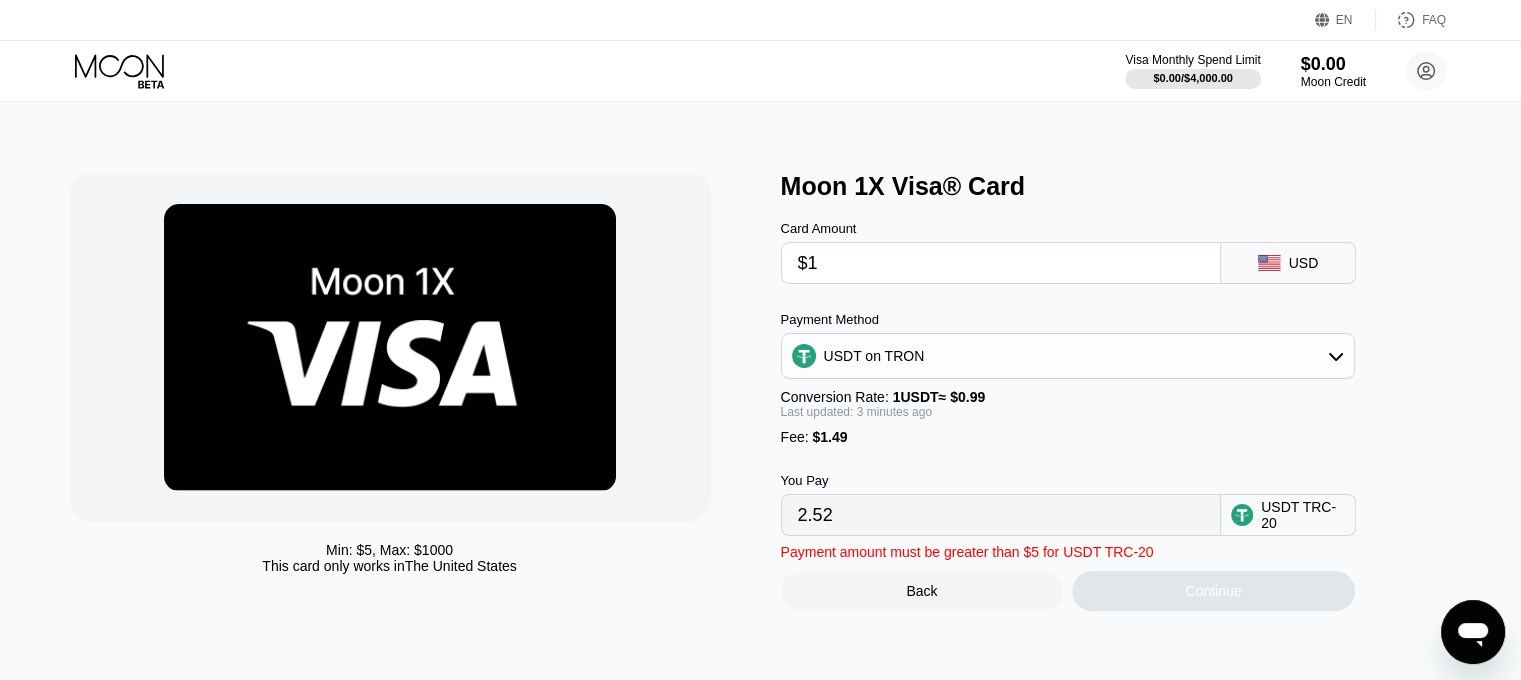 type on "$11" 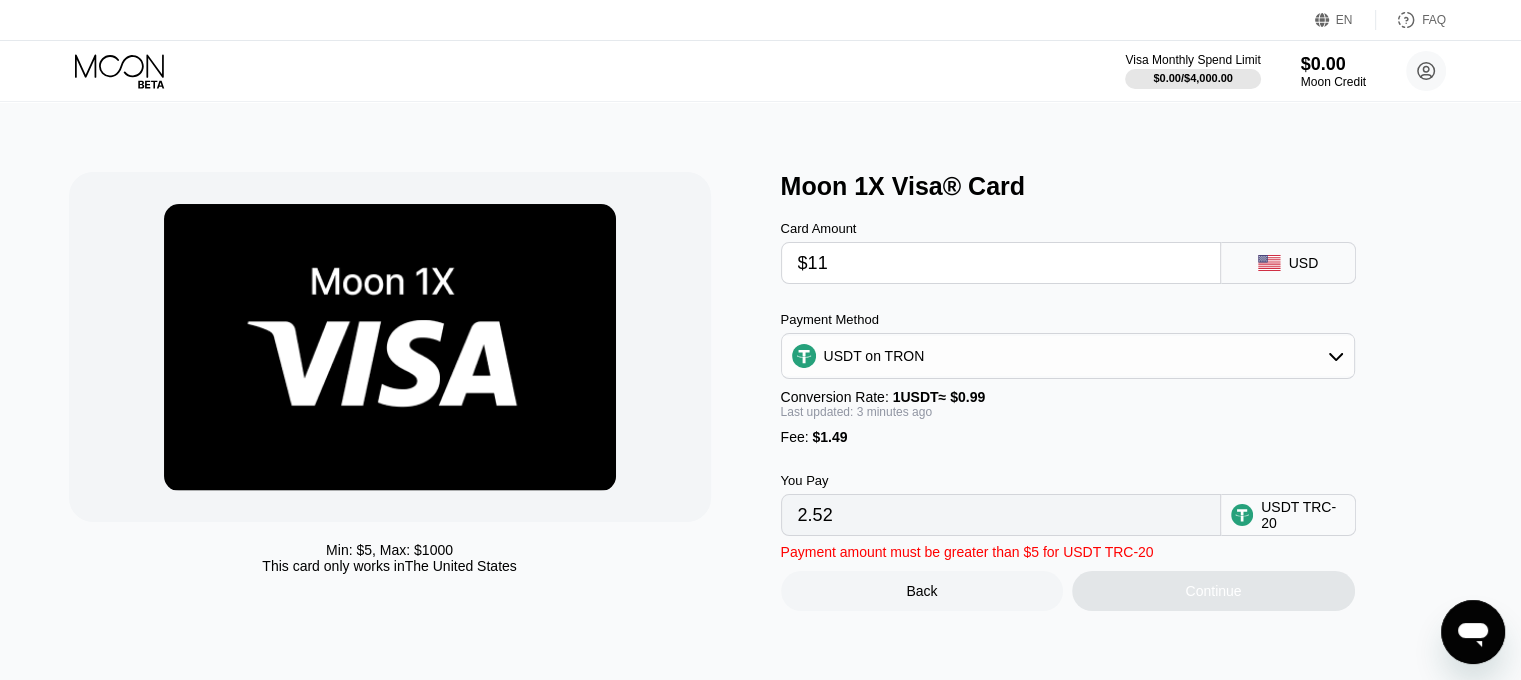 type on "12.62" 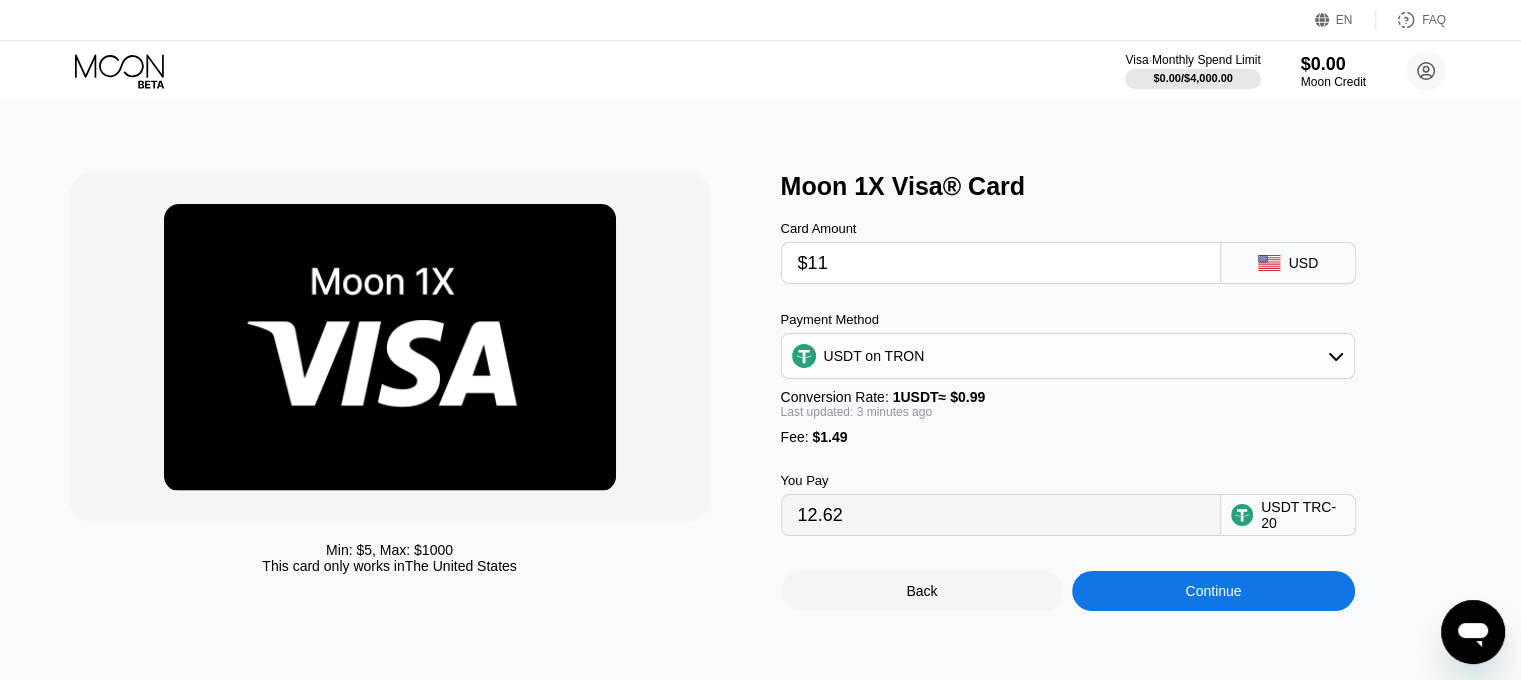 type on "$110" 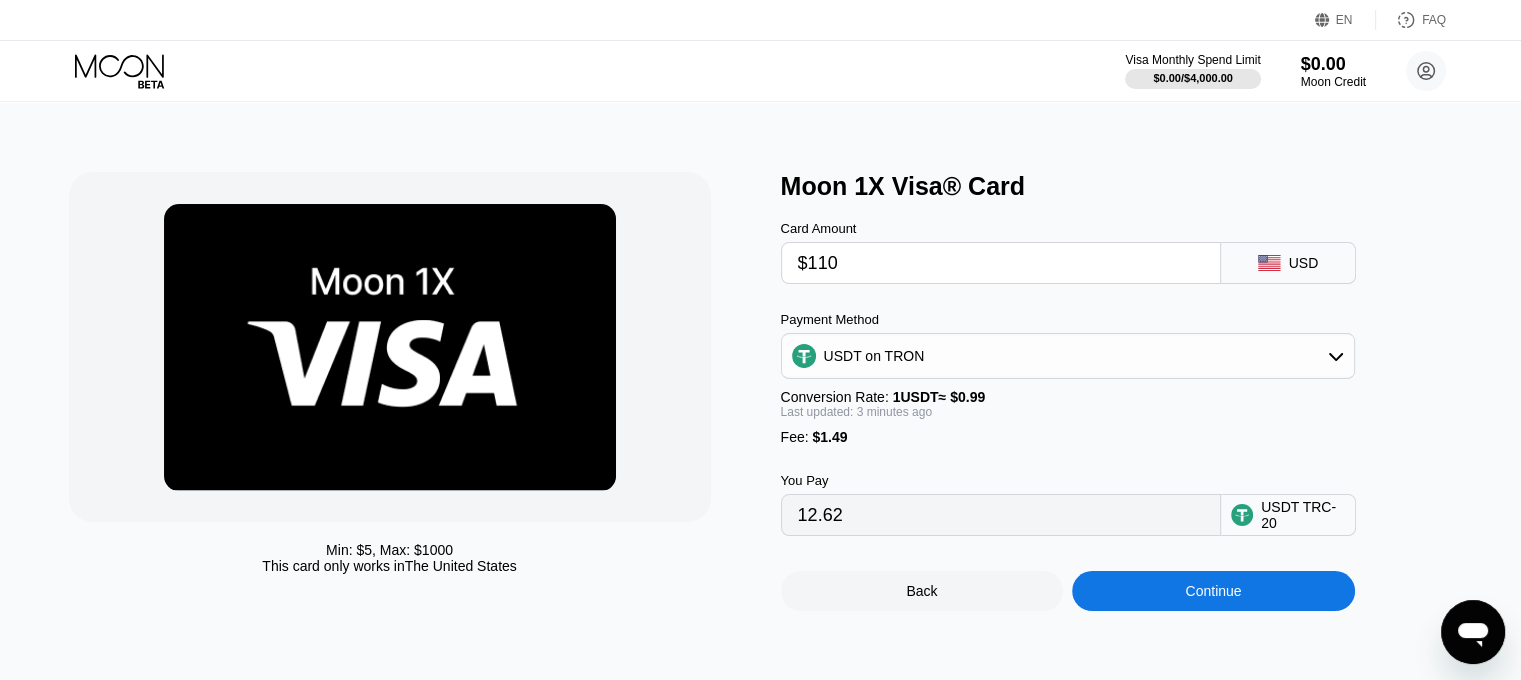 type on "112.62" 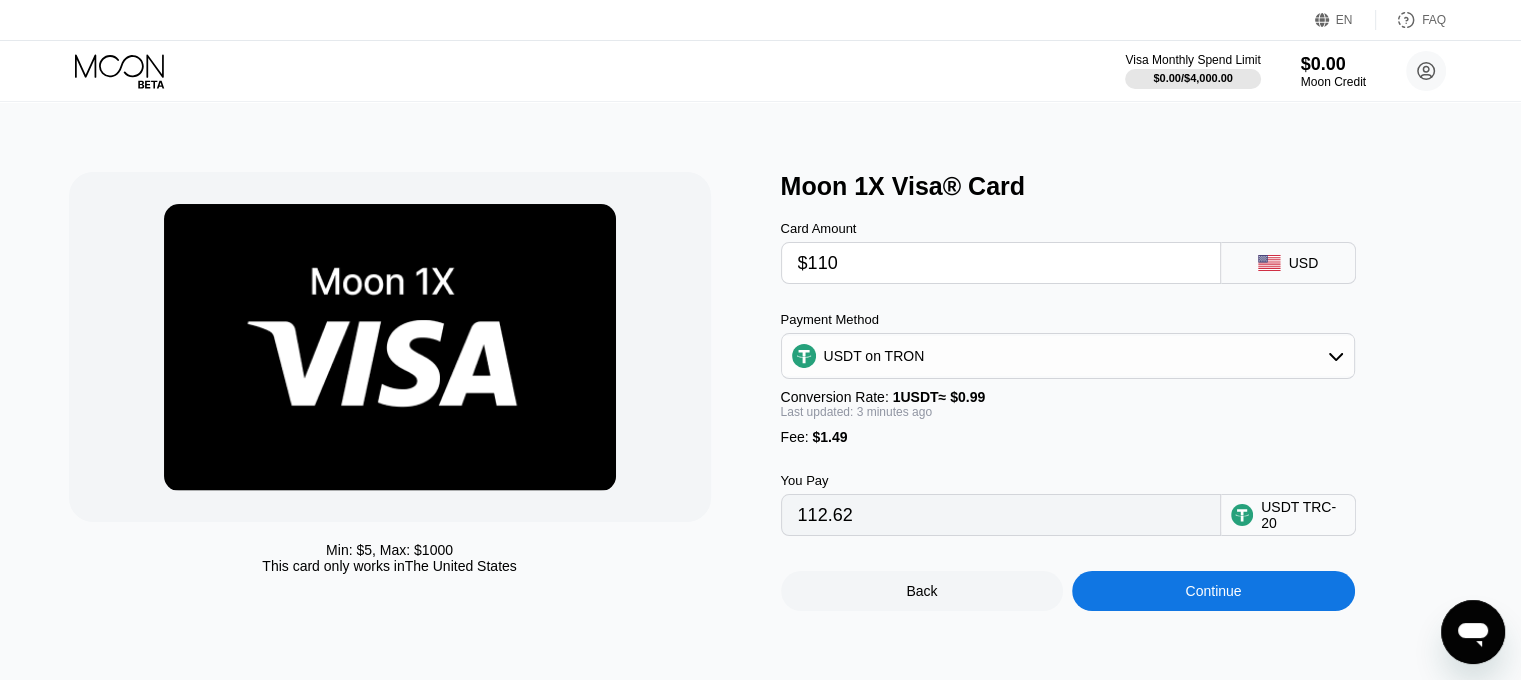 type on "$110" 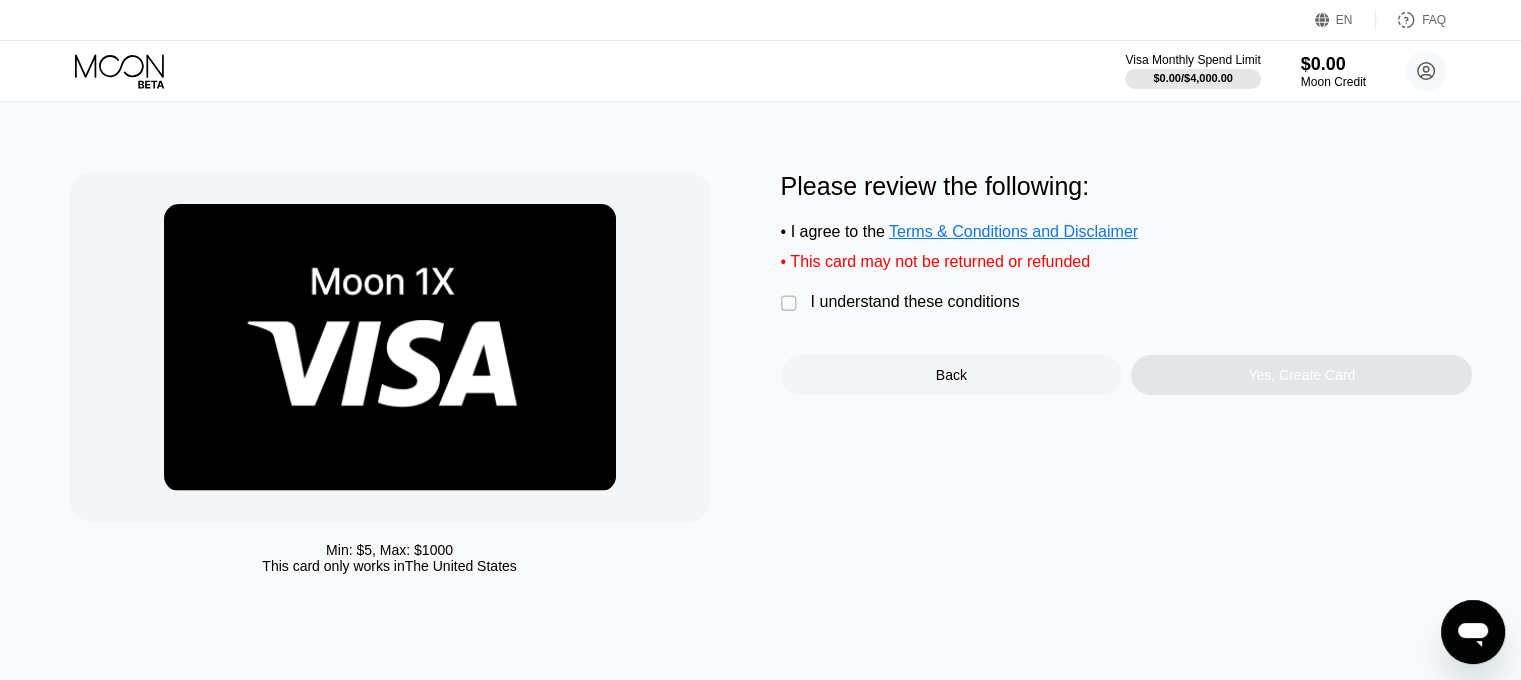 click on "I understand these conditions" at bounding box center (915, 302) 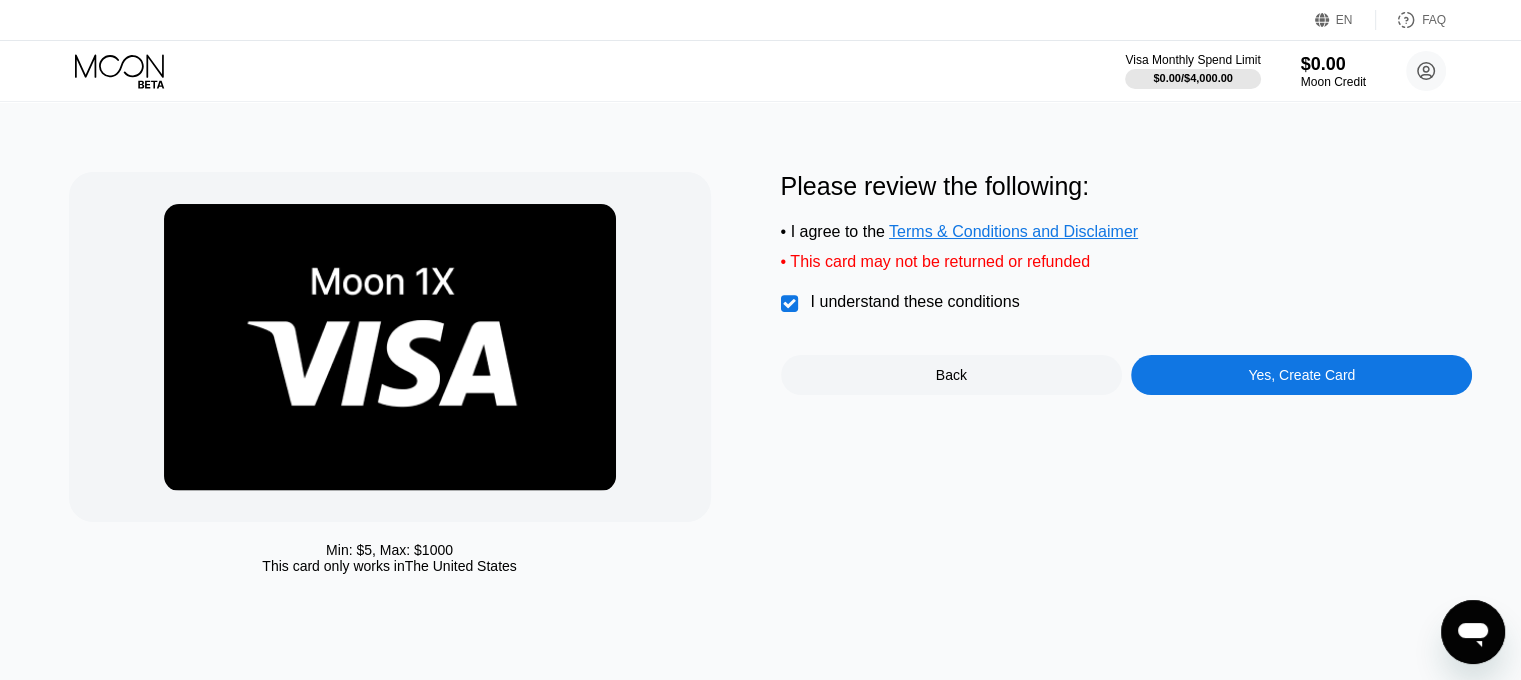 click on "Yes, Create Card" at bounding box center [1301, 375] 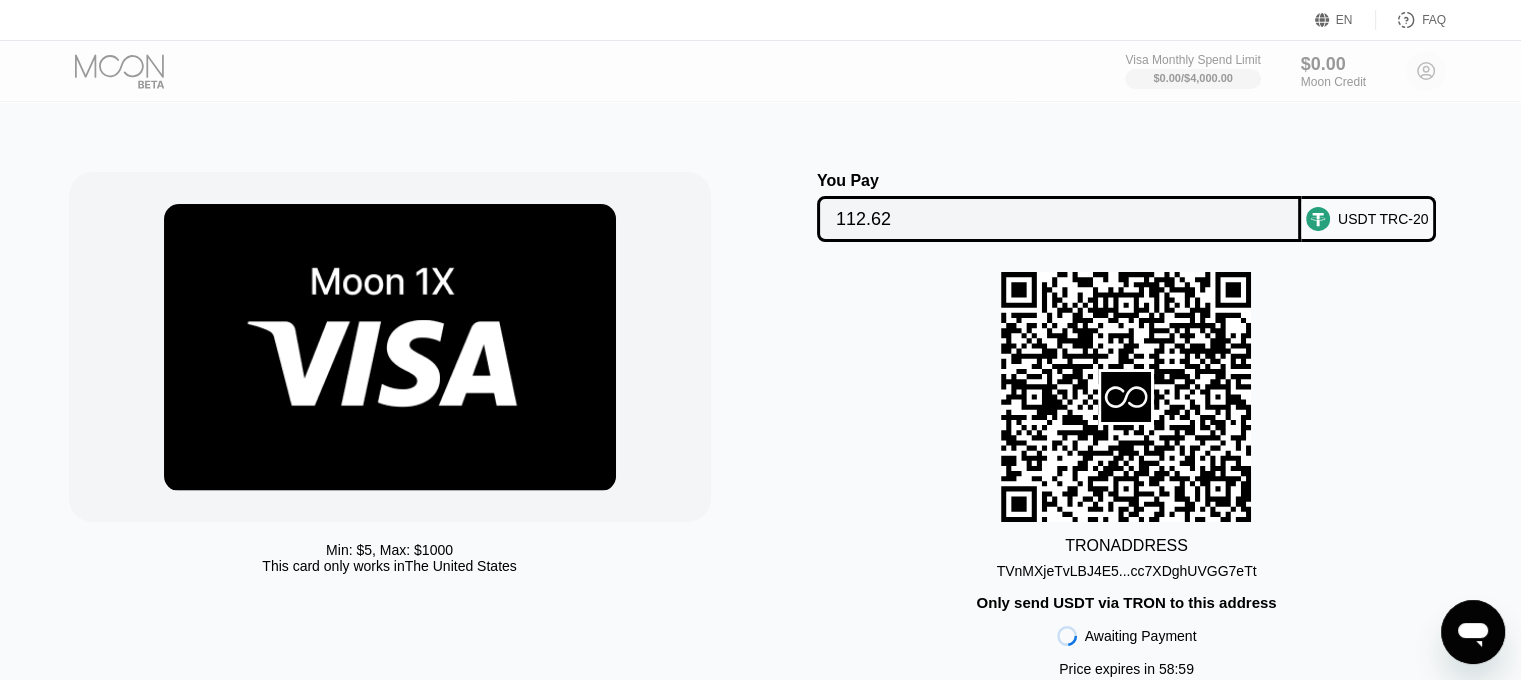 click on "TVnMXjeTvLBJ4E5...cc7XDghUVGG7eTt" at bounding box center [1127, 571] 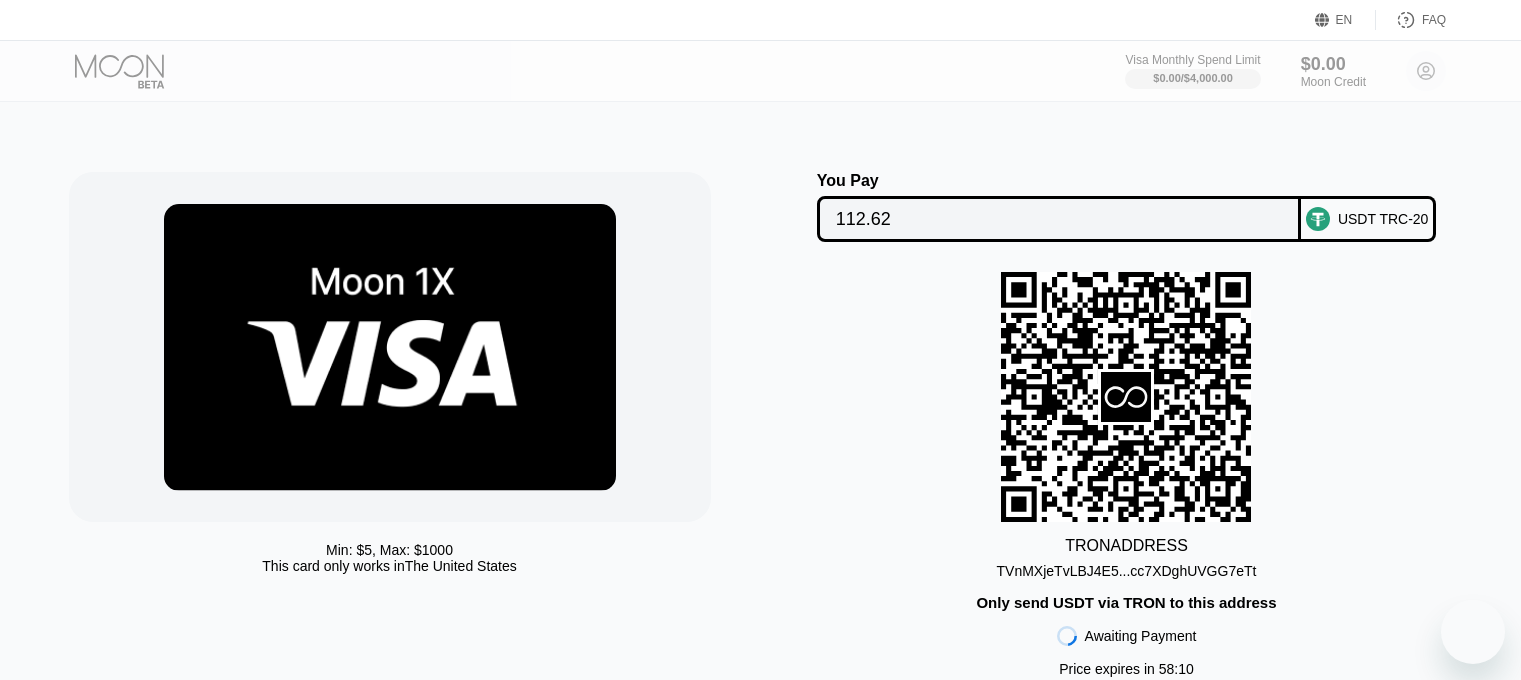 scroll, scrollTop: 0, scrollLeft: 0, axis: both 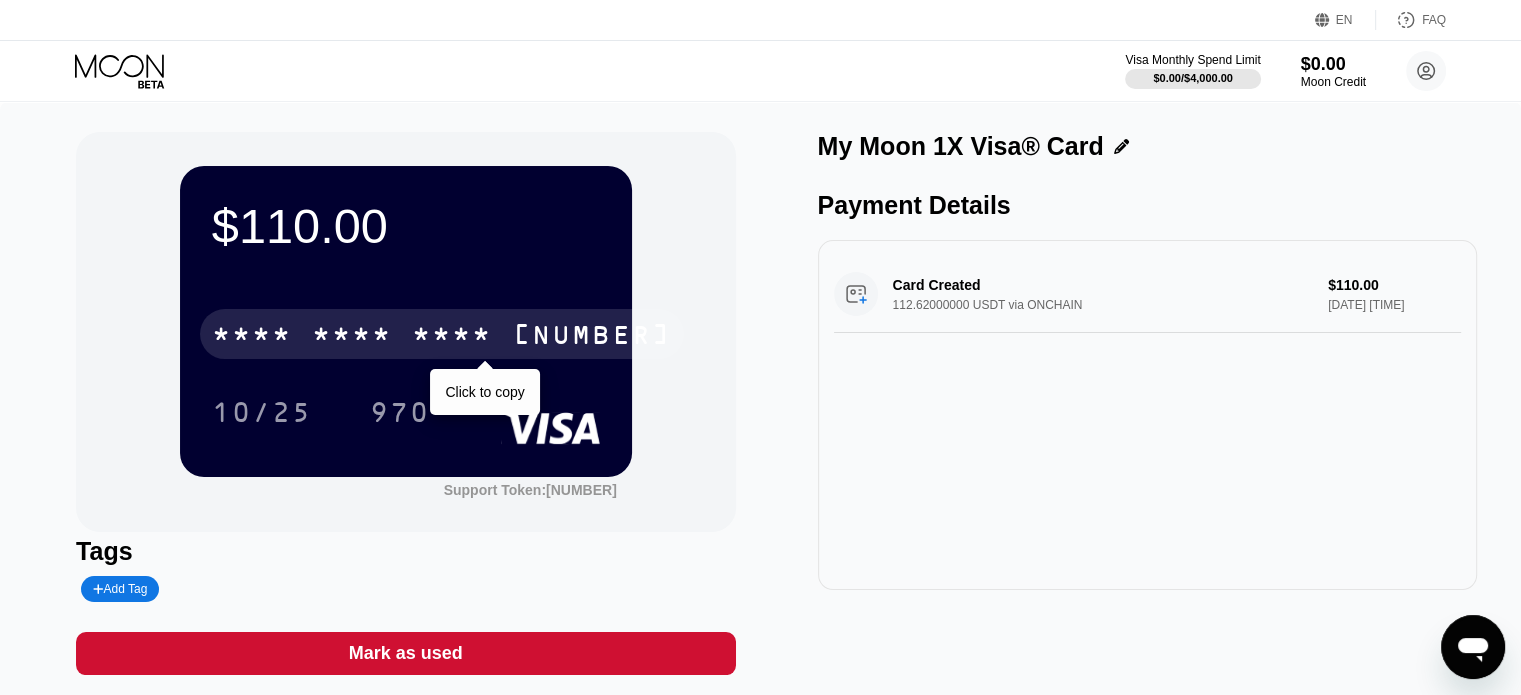 click on "* * * *" at bounding box center [452, 337] 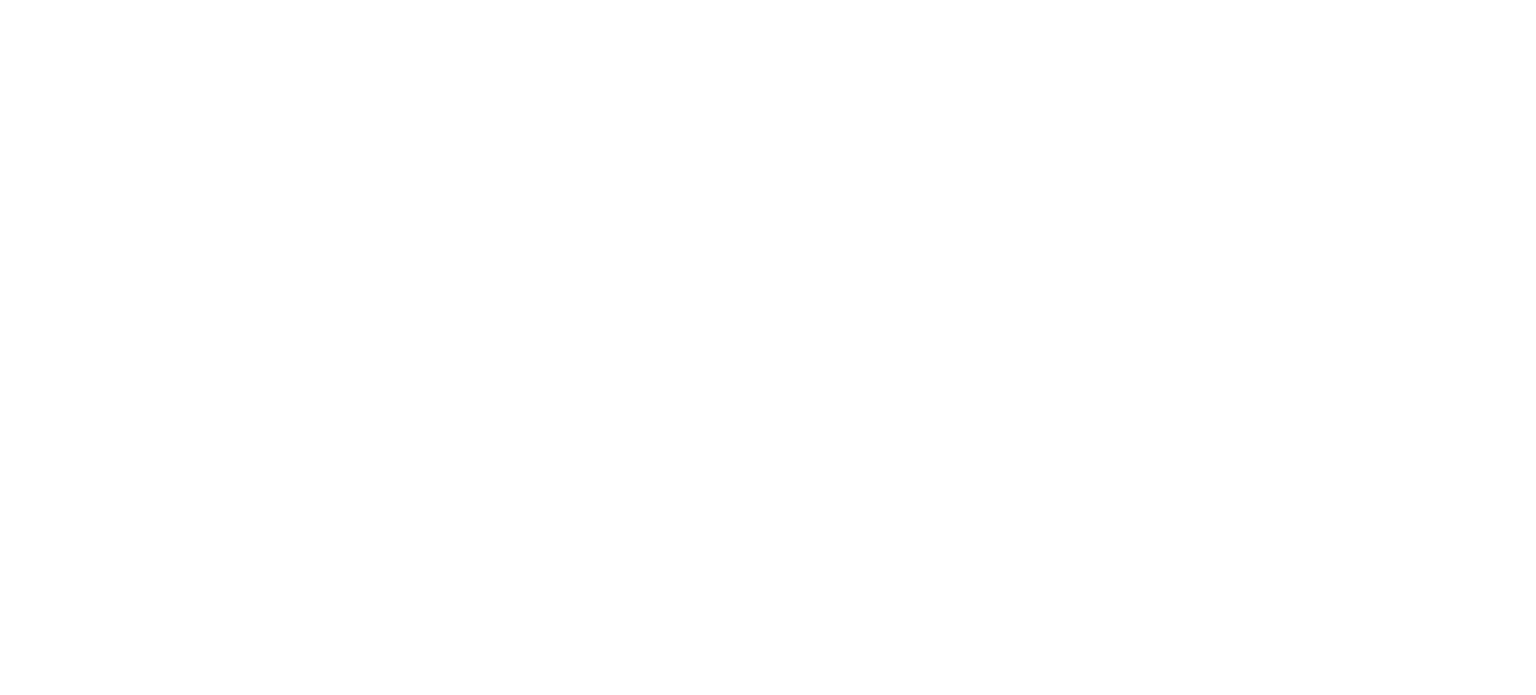 scroll, scrollTop: 0, scrollLeft: 0, axis: both 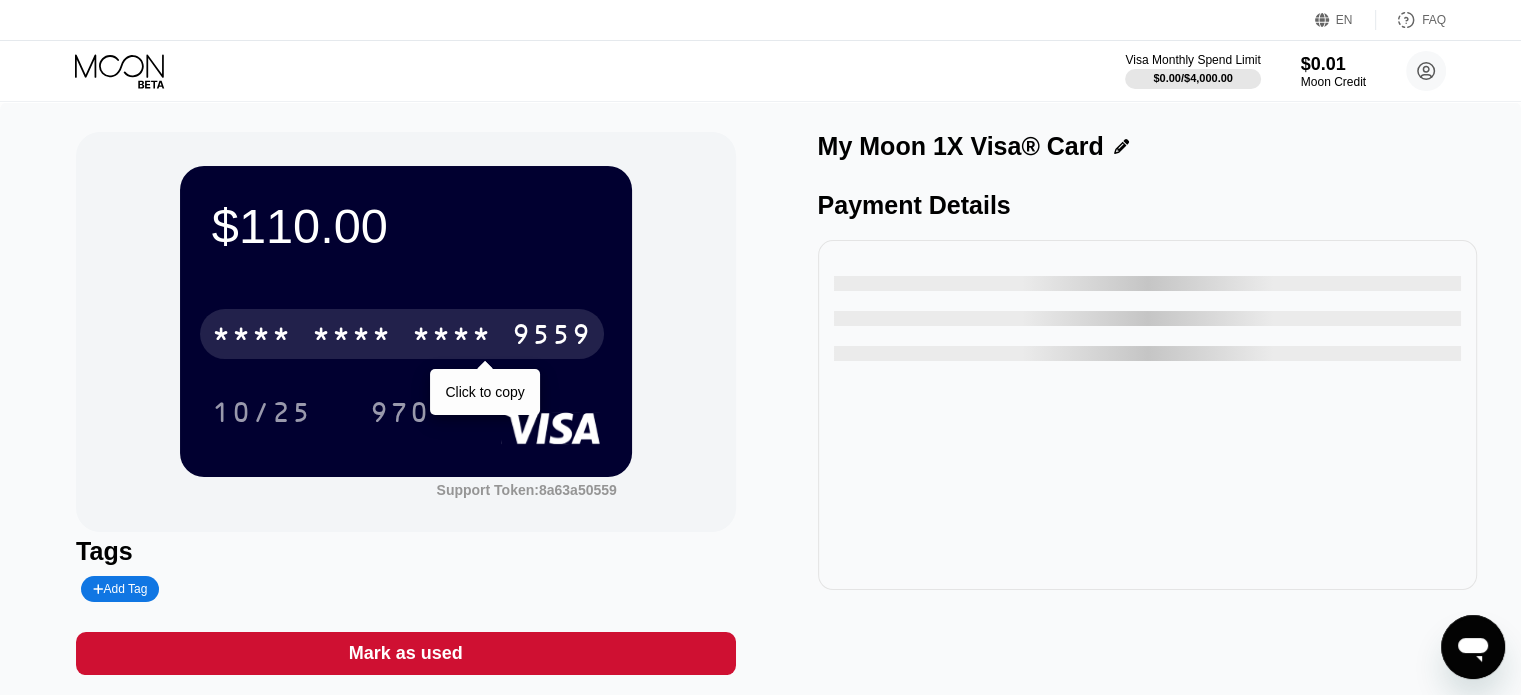 click on "* * * *" at bounding box center [452, 337] 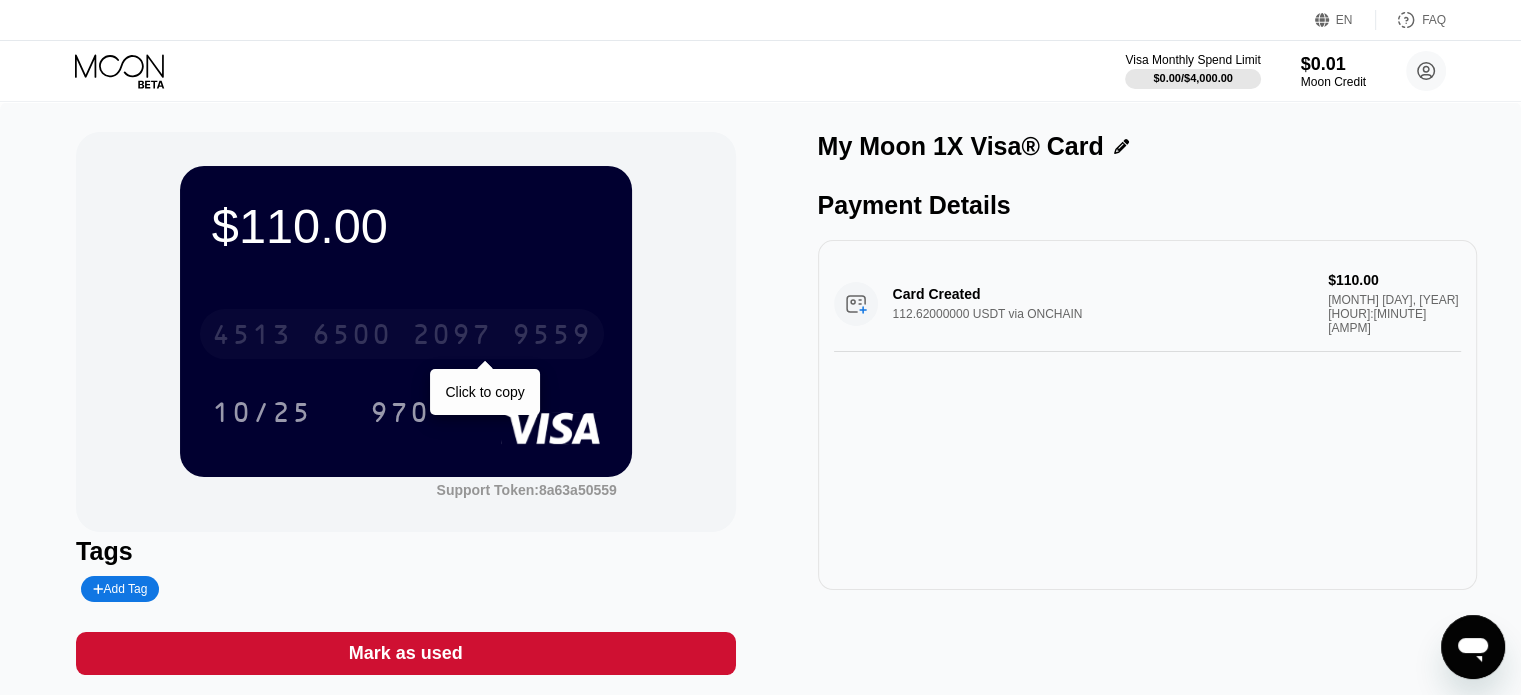 click on "6500" at bounding box center [352, 337] 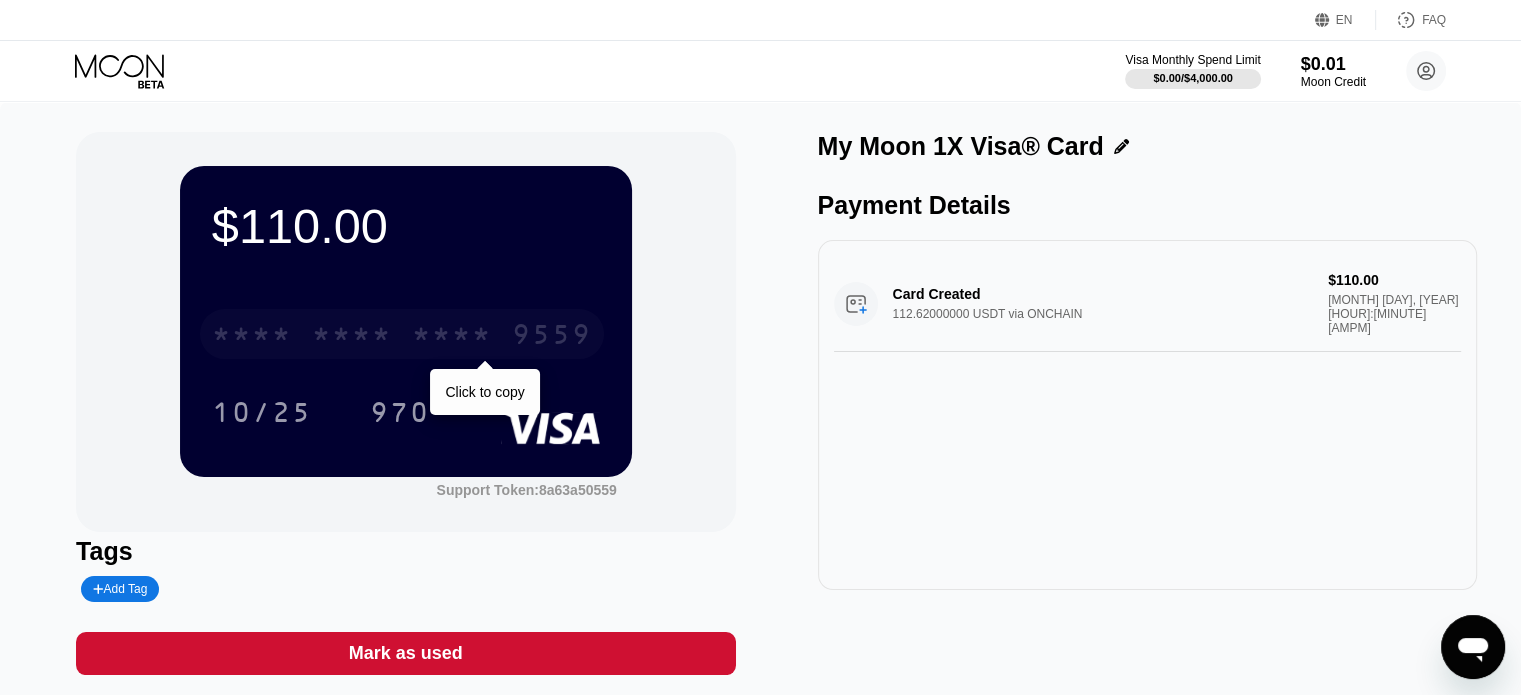 click on "* * * *" at bounding box center (252, 337) 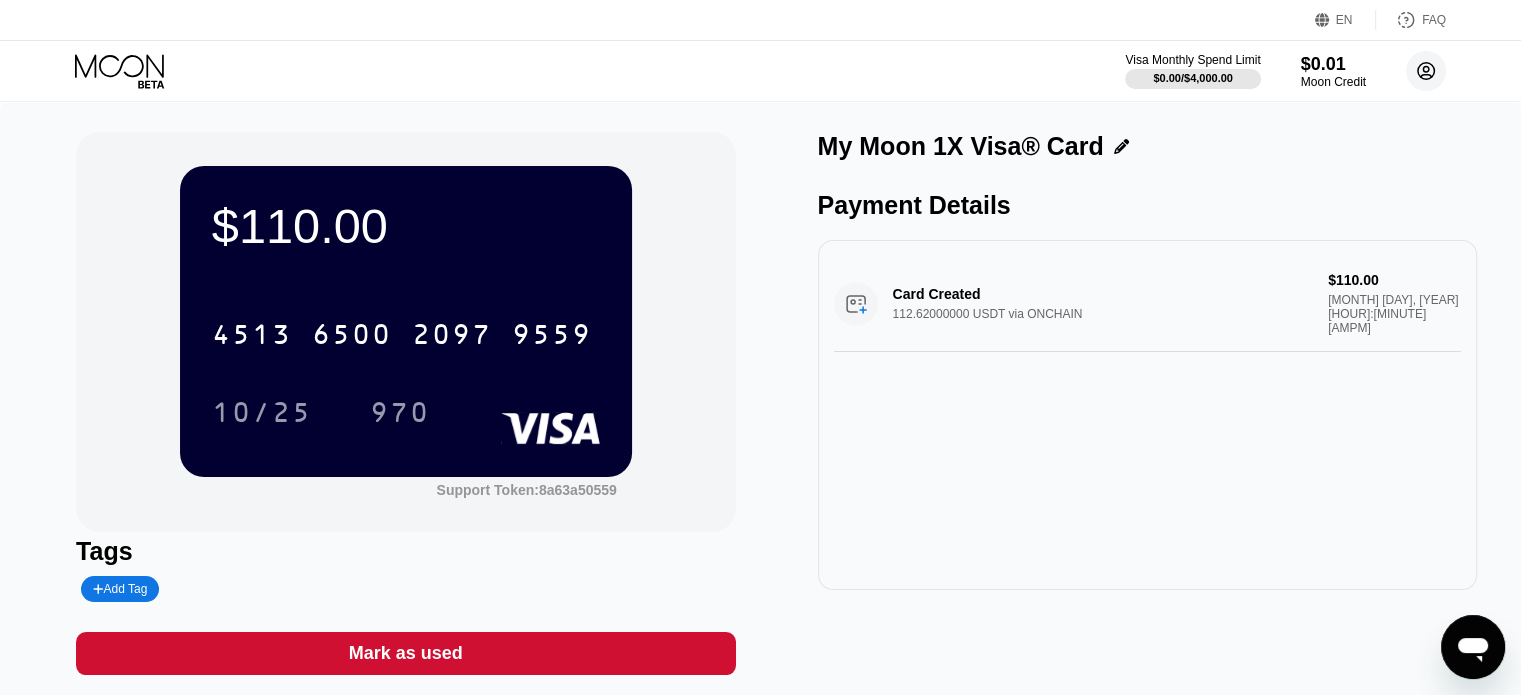 click 